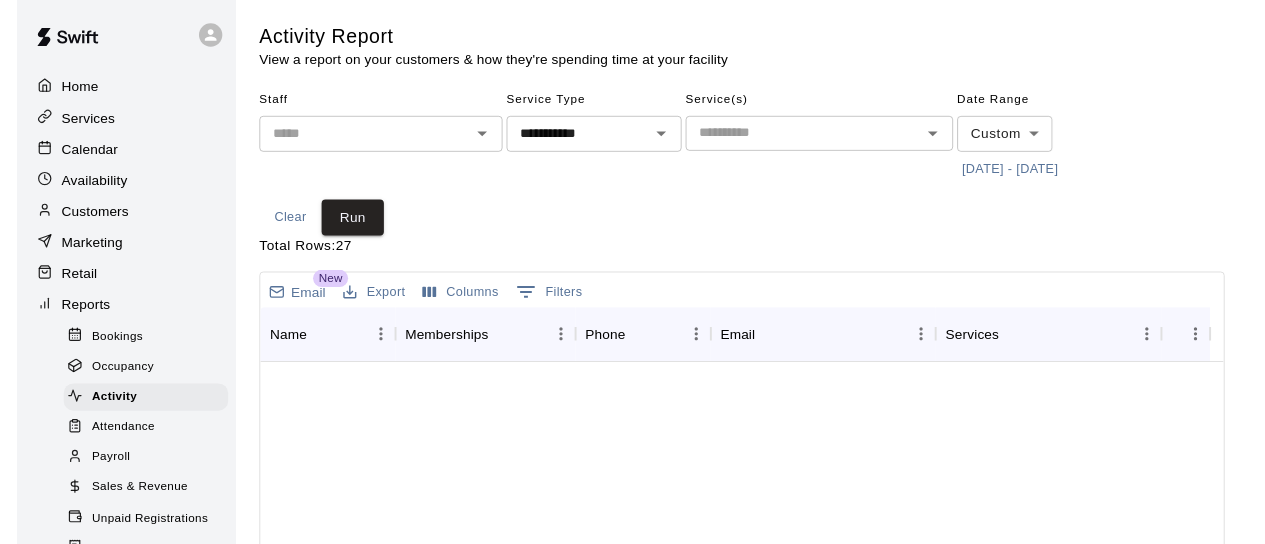 scroll, scrollTop: 301, scrollLeft: 0, axis: vertical 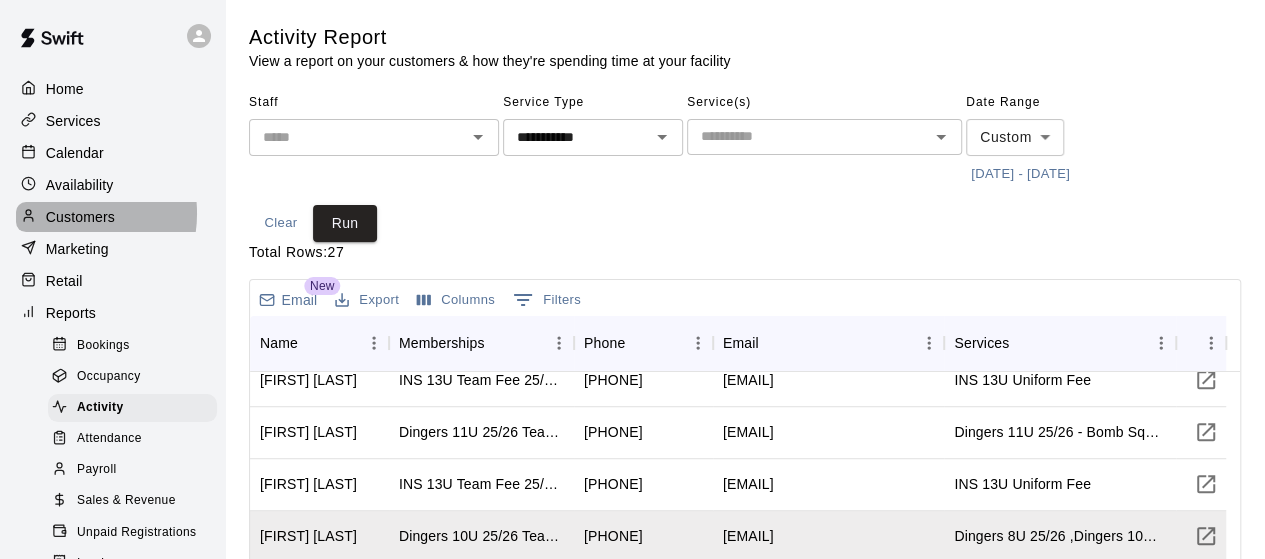 click on "Customers" at bounding box center [80, 217] 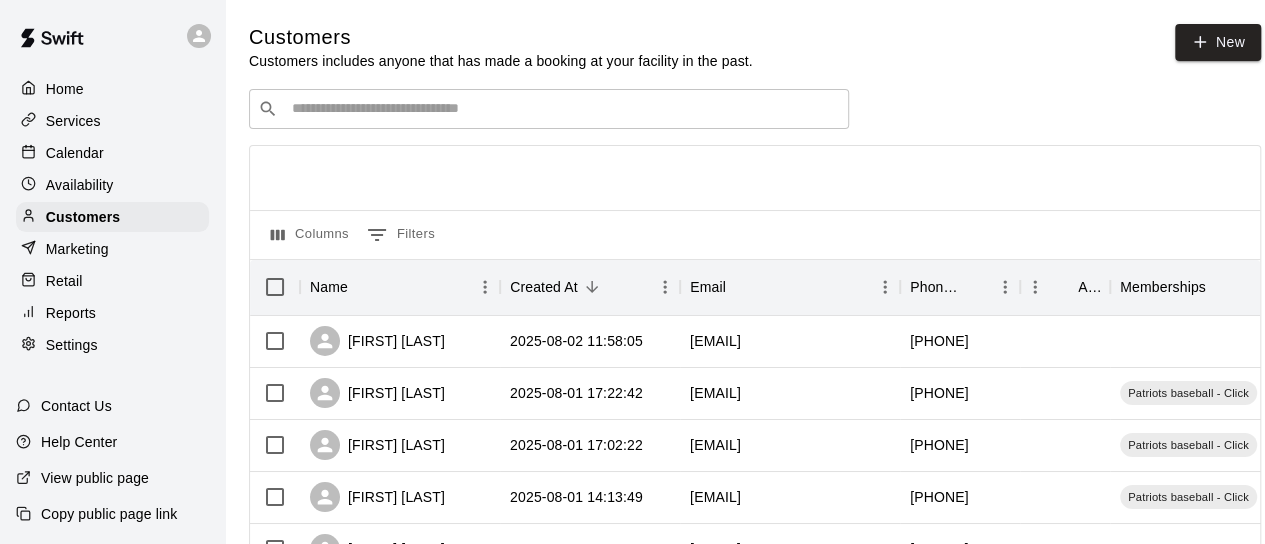 click at bounding box center [563, 109] 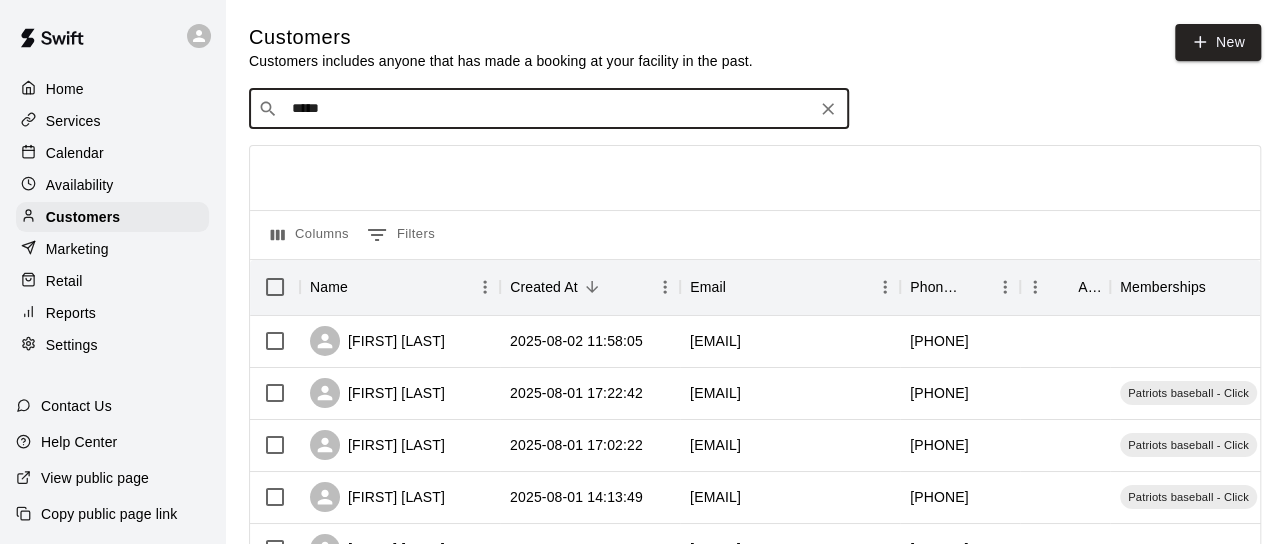 type on "******" 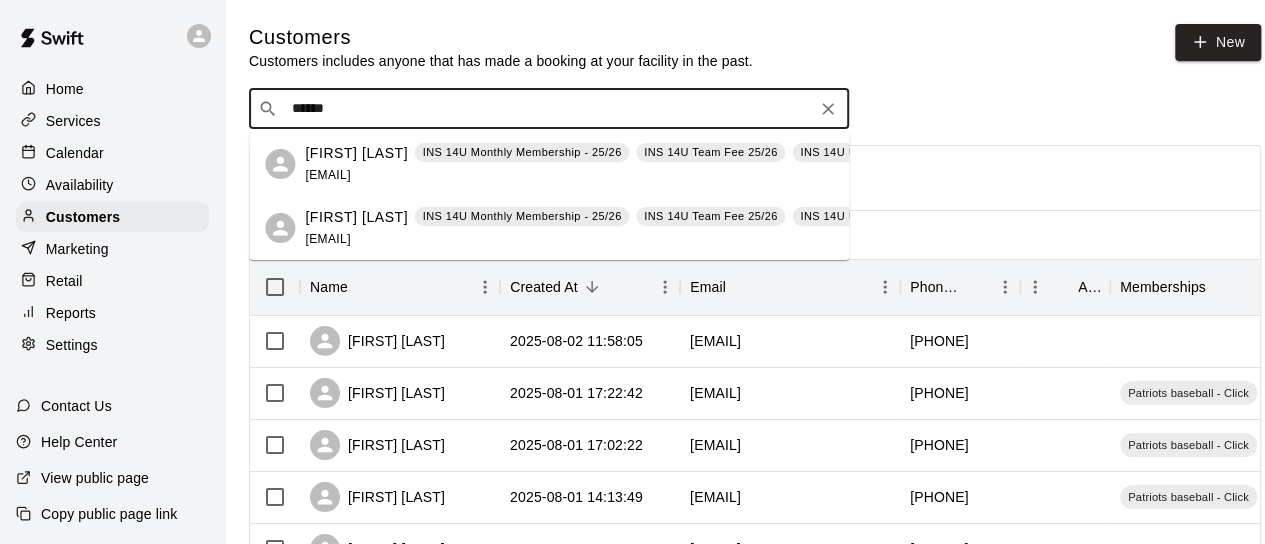 click on "[FIRST] [LAST]" at bounding box center [356, 217] 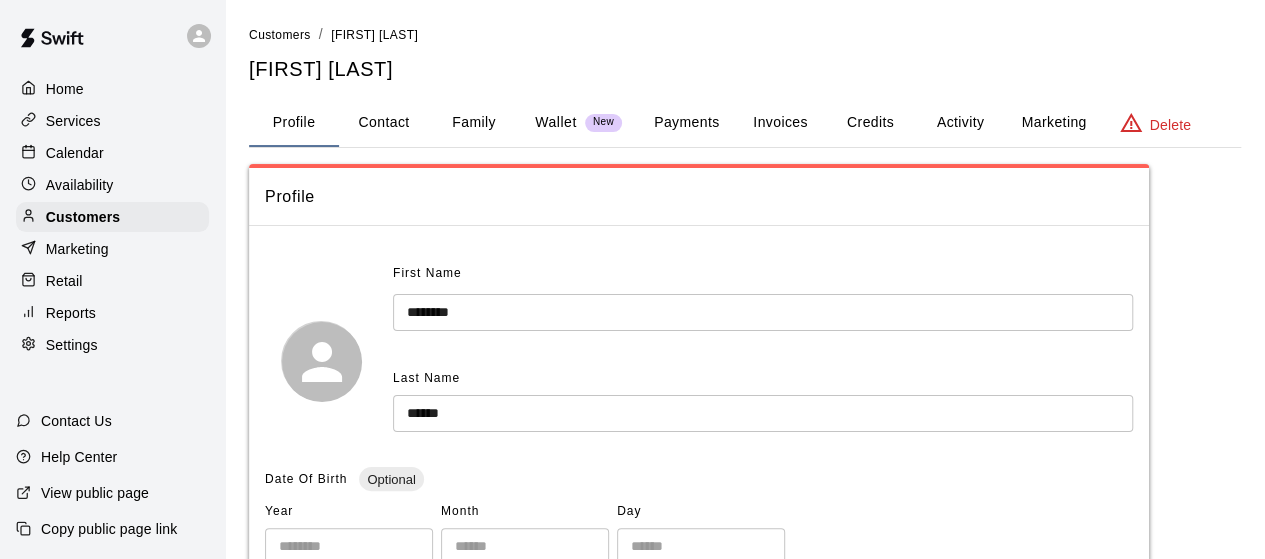 click on "Family" at bounding box center [474, 123] 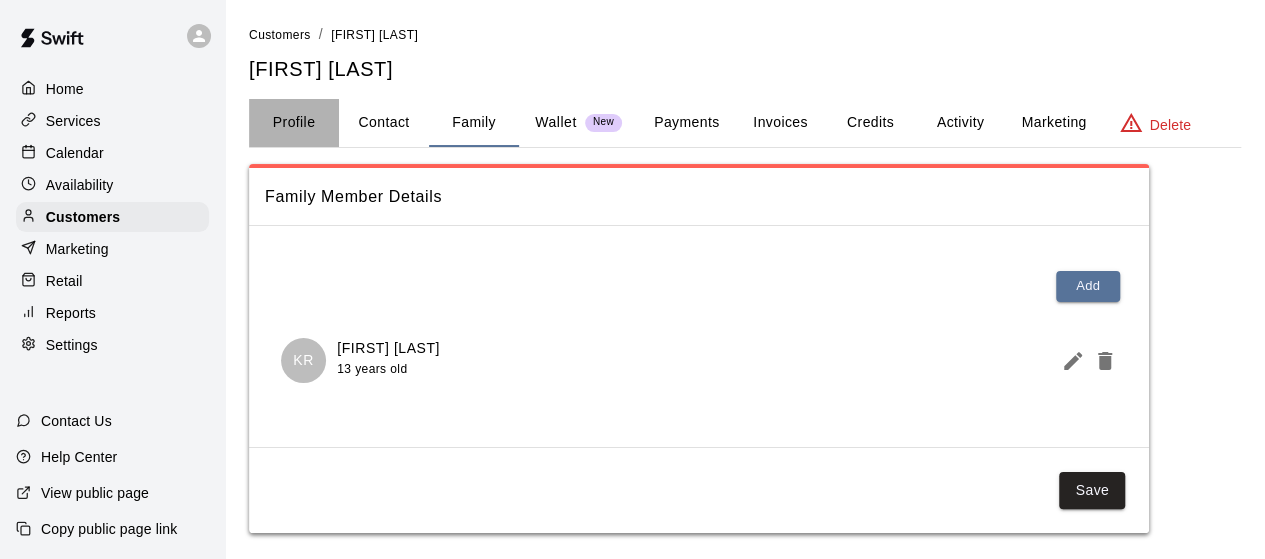 click on "Profile" at bounding box center (294, 123) 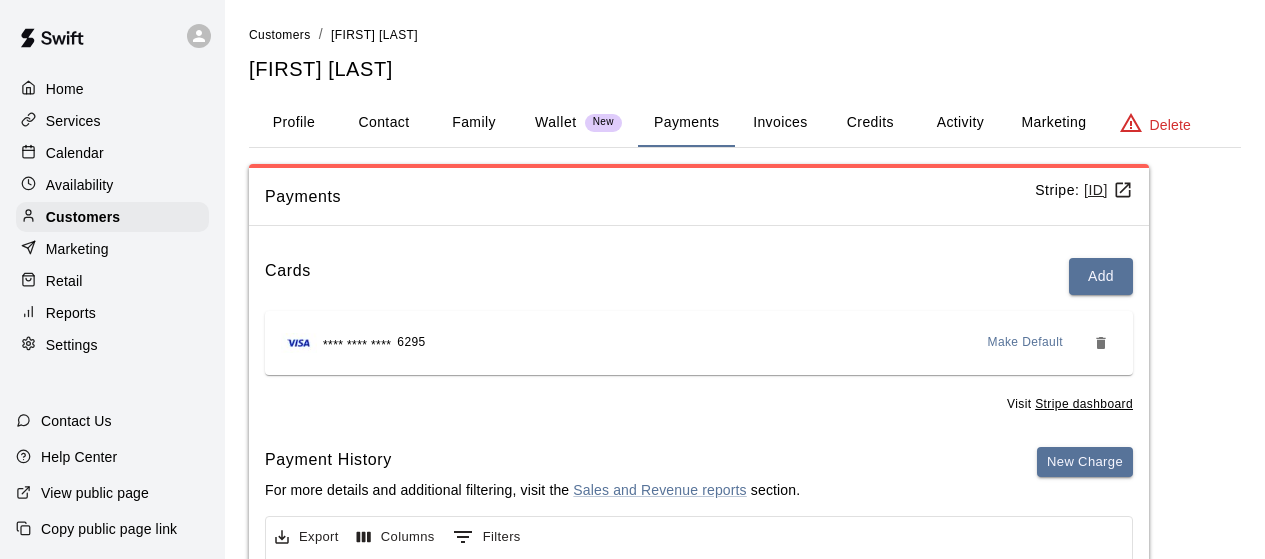 scroll, scrollTop: 336, scrollLeft: 0, axis: vertical 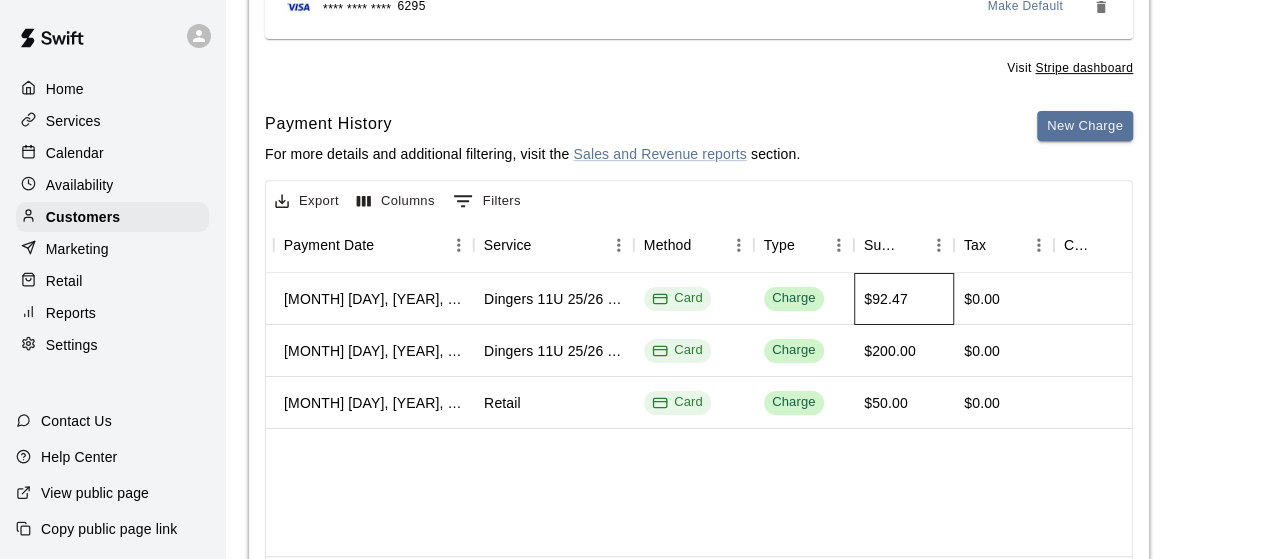 click on "$92.47" at bounding box center (886, 299) 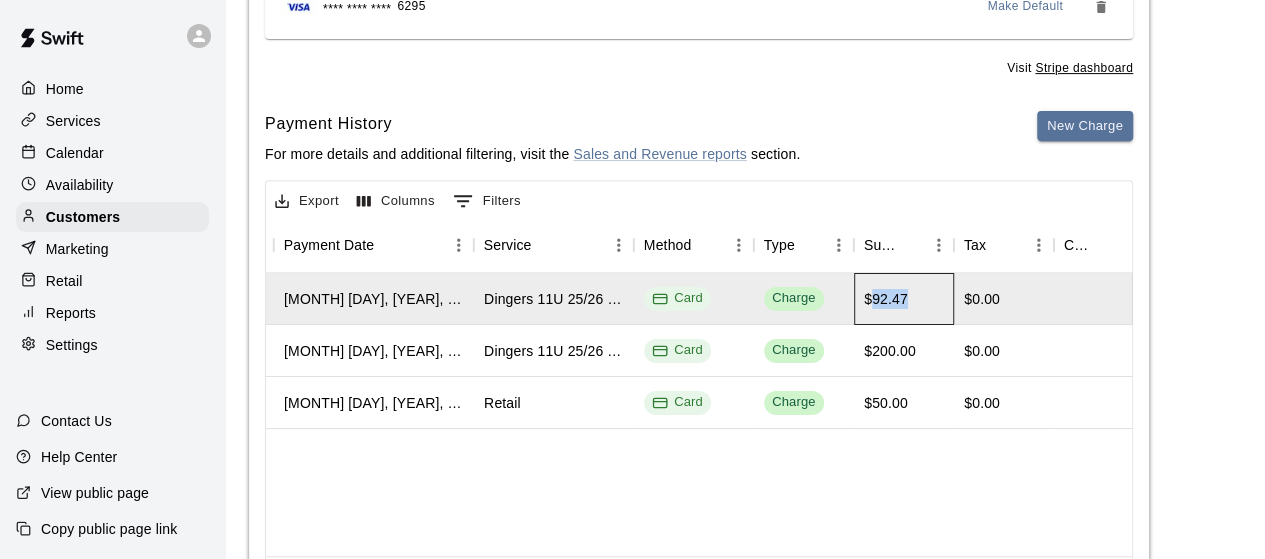 click on "$92.47" at bounding box center [886, 299] 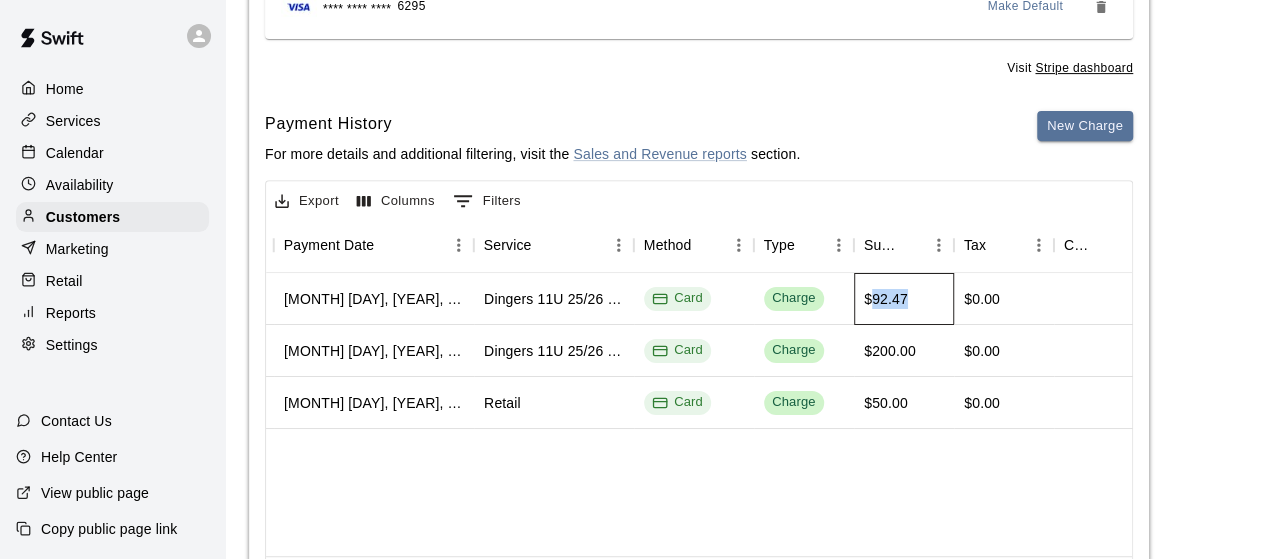 click on "$92.47" at bounding box center [886, 299] 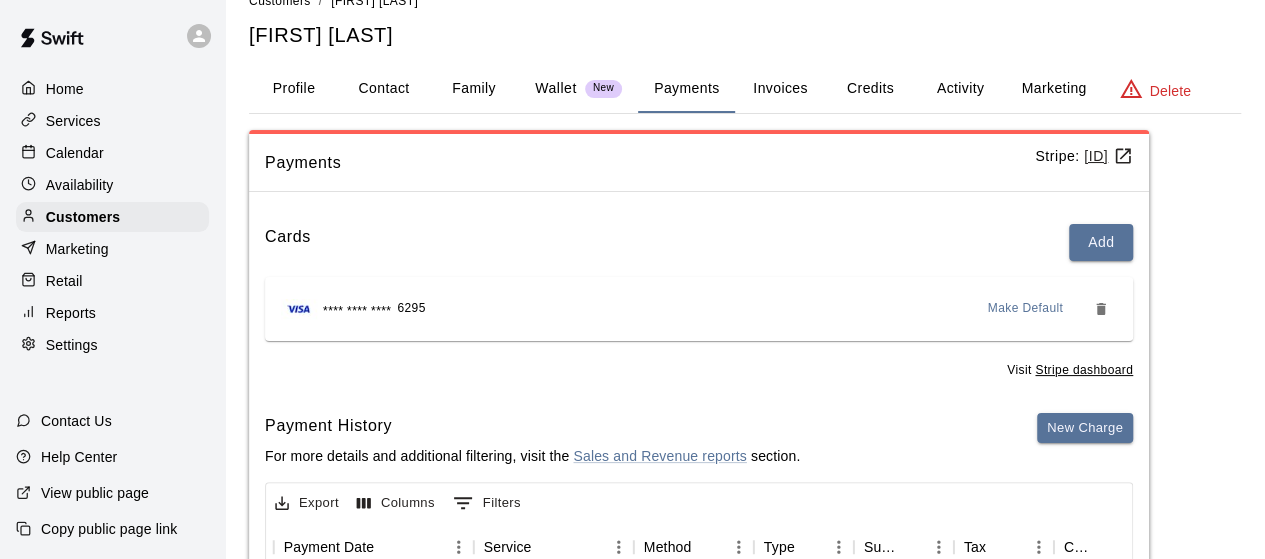 scroll, scrollTop: 0, scrollLeft: 0, axis: both 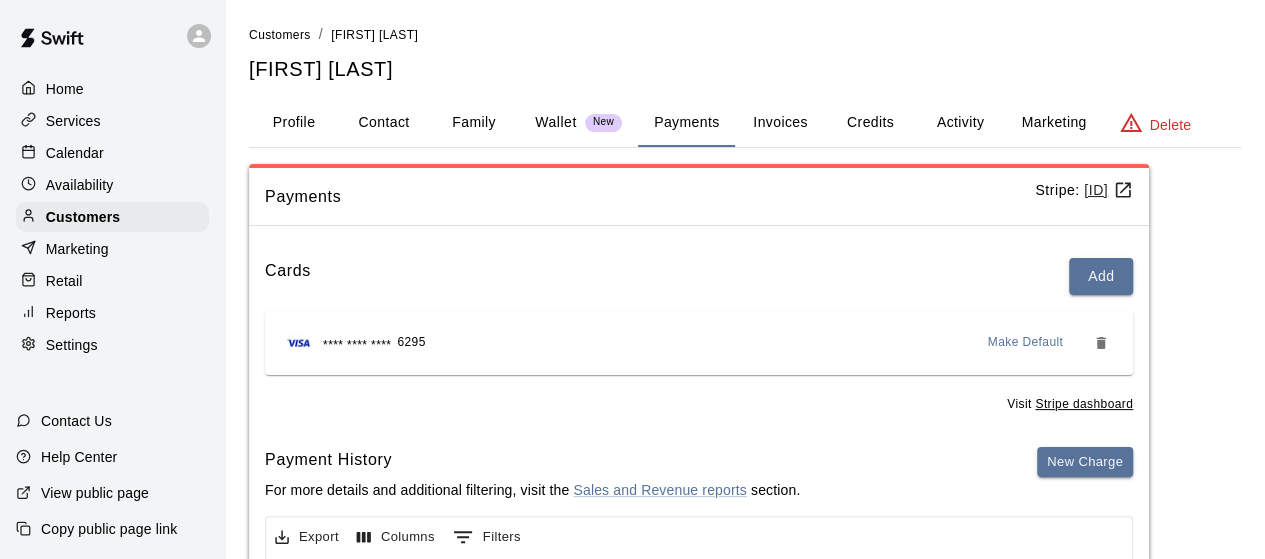 click on "Services" at bounding box center [73, 121] 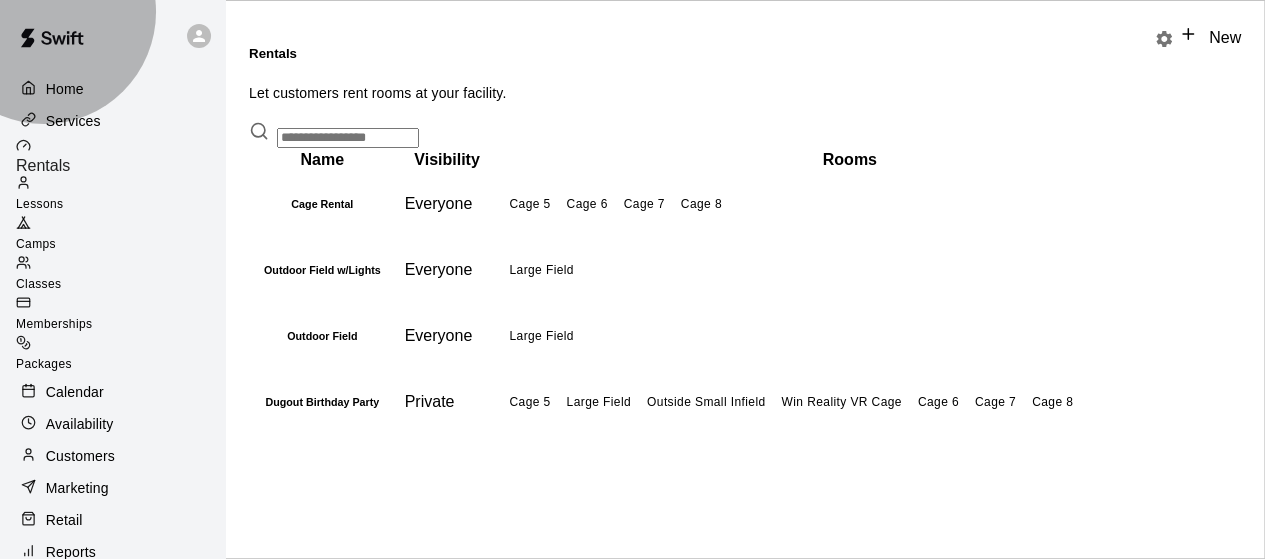 click on "Memberships" at bounding box center [54, 324] 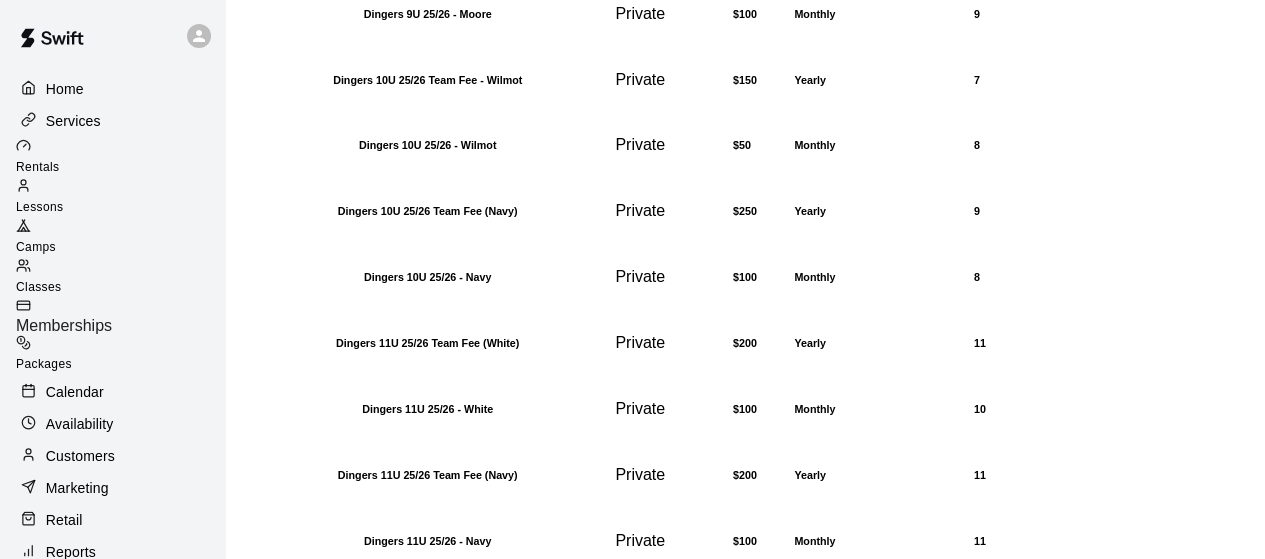 scroll, scrollTop: 2039, scrollLeft: 0, axis: vertical 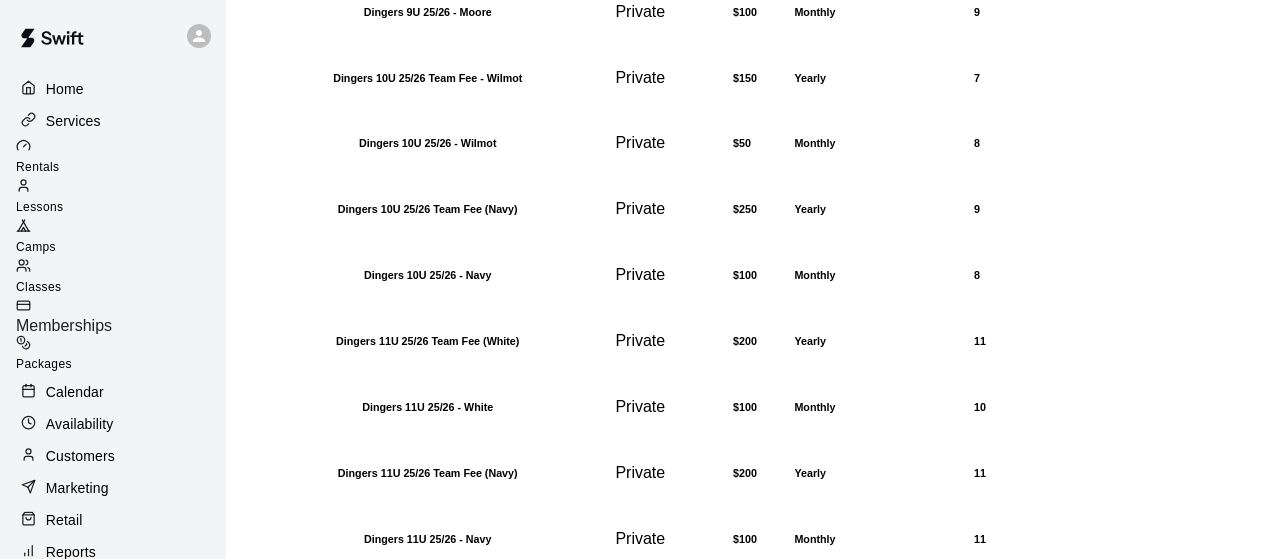 click on "INS 14U Team Fee 25/26" at bounding box center (427, -120) 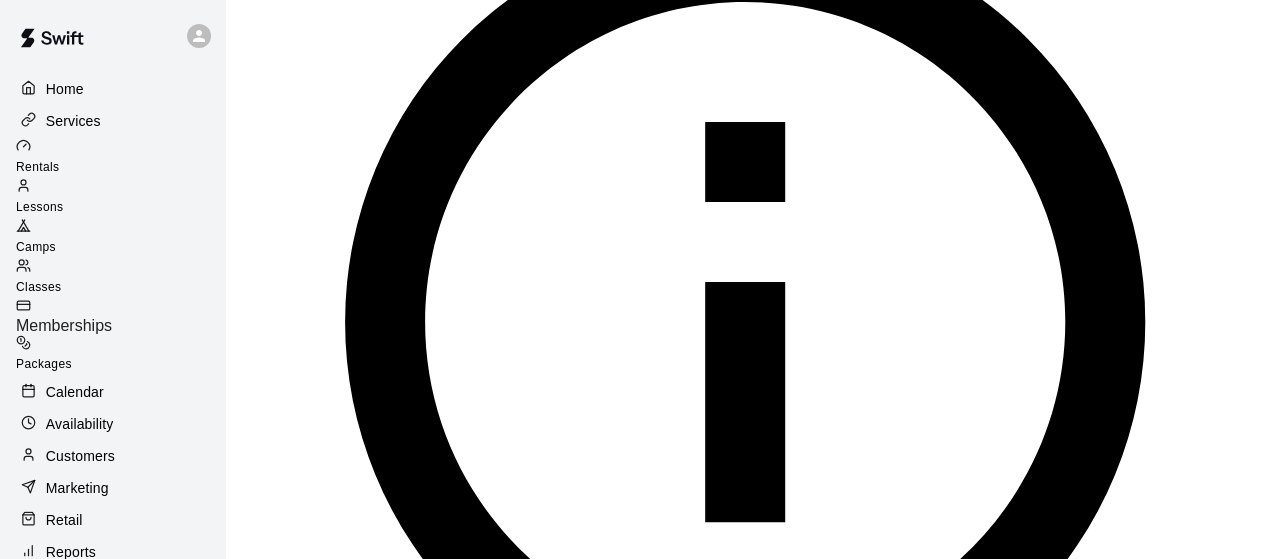 scroll, scrollTop: 1607, scrollLeft: 0, axis: vertical 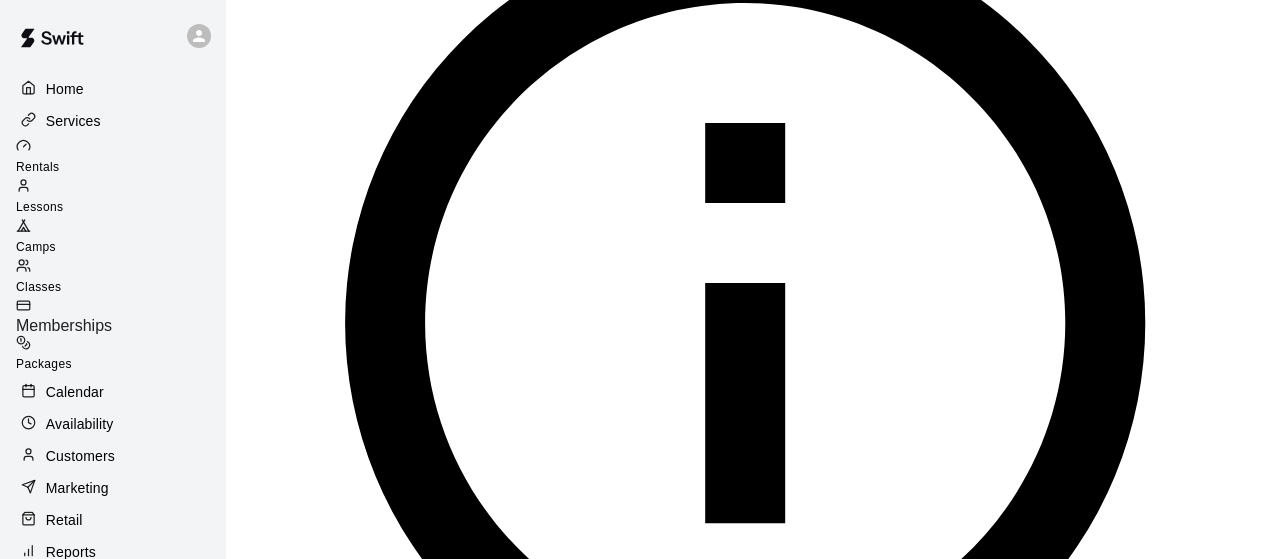 click on "Memberships" at bounding box center [64, 325] 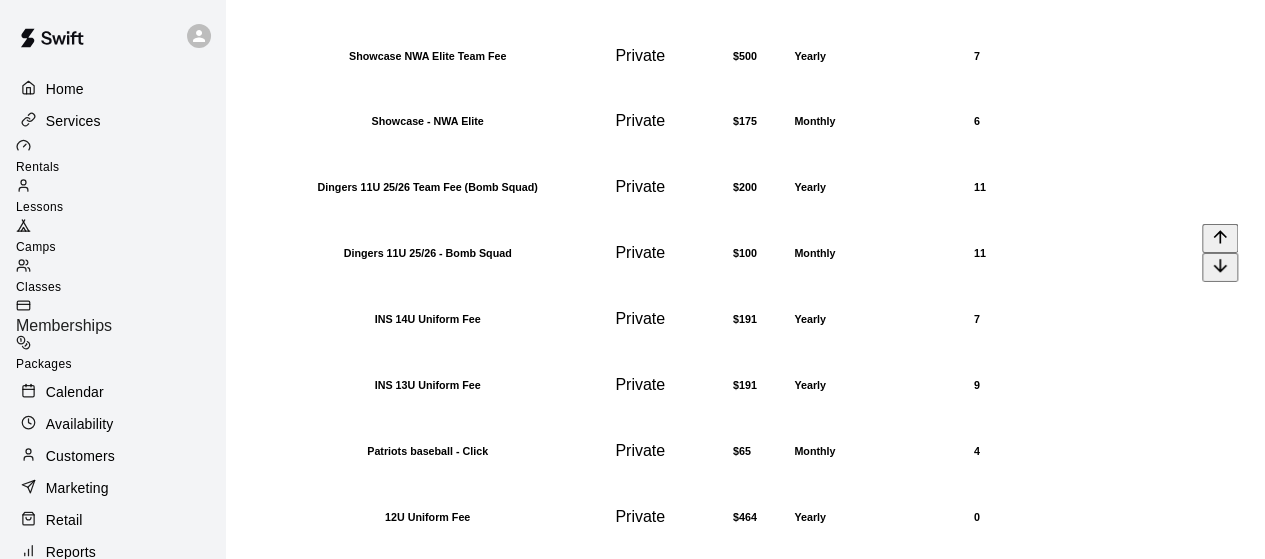 scroll, scrollTop: 4114, scrollLeft: 0, axis: vertical 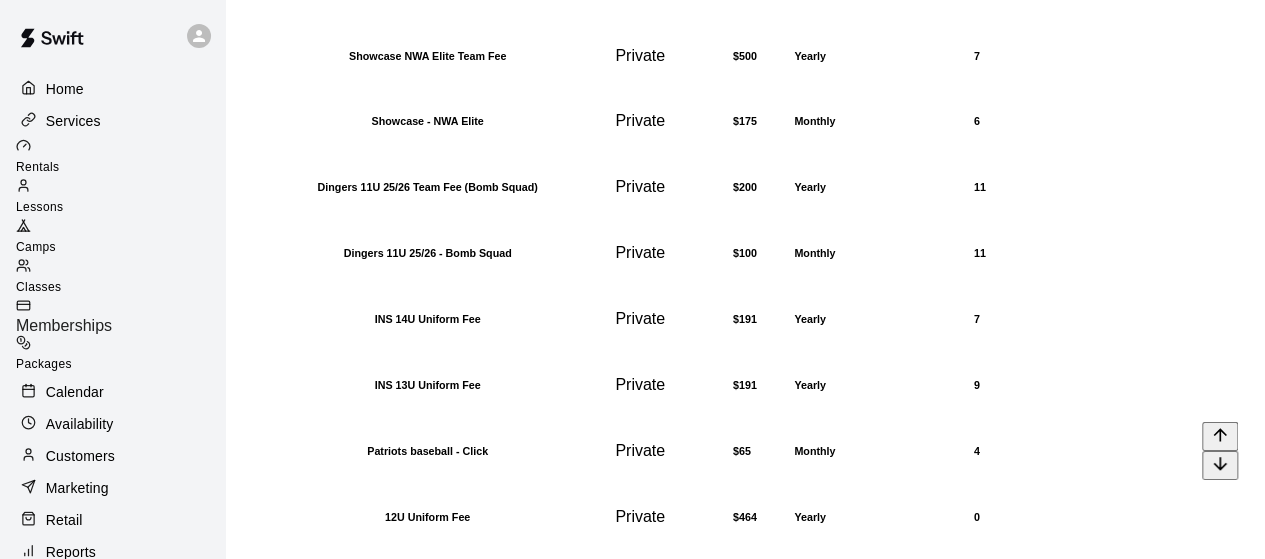click on "Patriots baseball - Click" at bounding box center (427, 451) 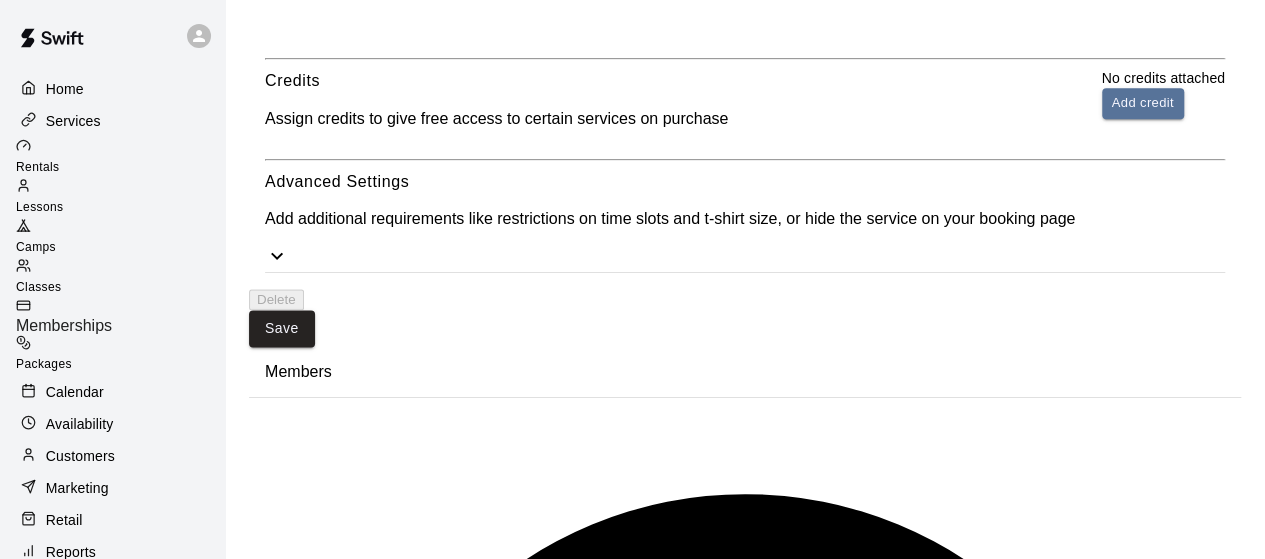 scroll, scrollTop: 1182, scrollLeft: 0, axis: vertical 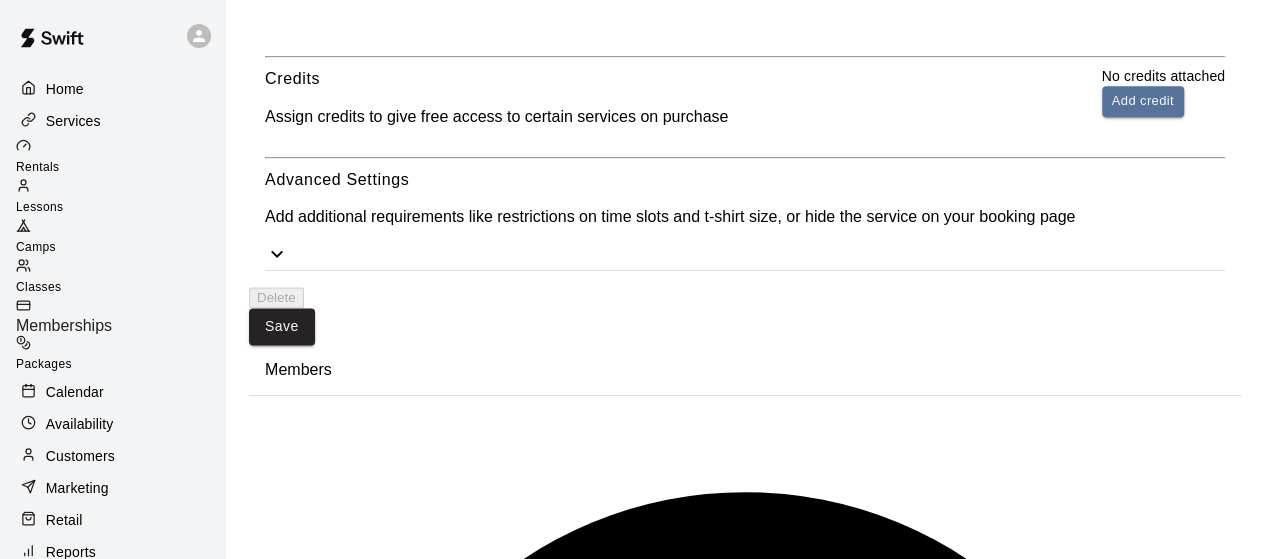 click 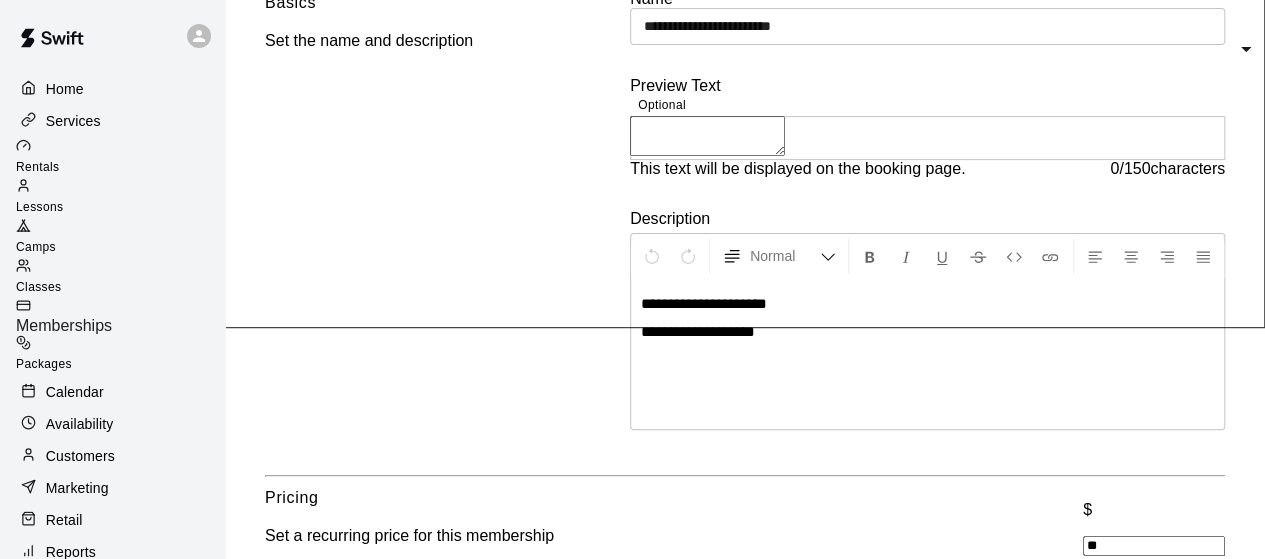 scroll, scrollTop: 0, scrollLeft: 0, axis: both 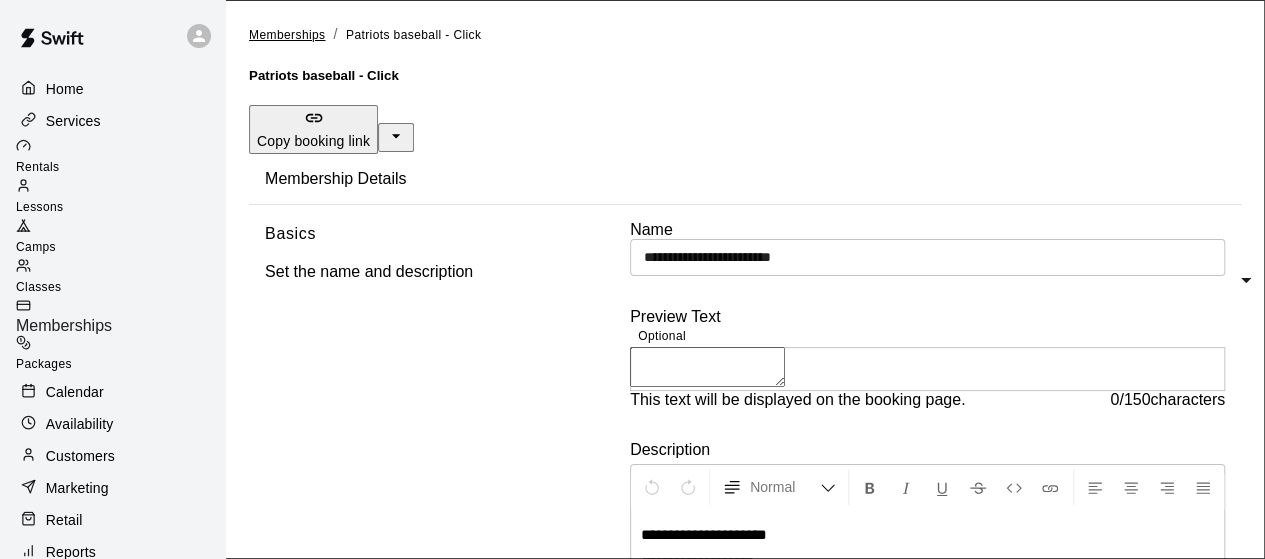 click on "Memberships" at bounding box center [287, 35] 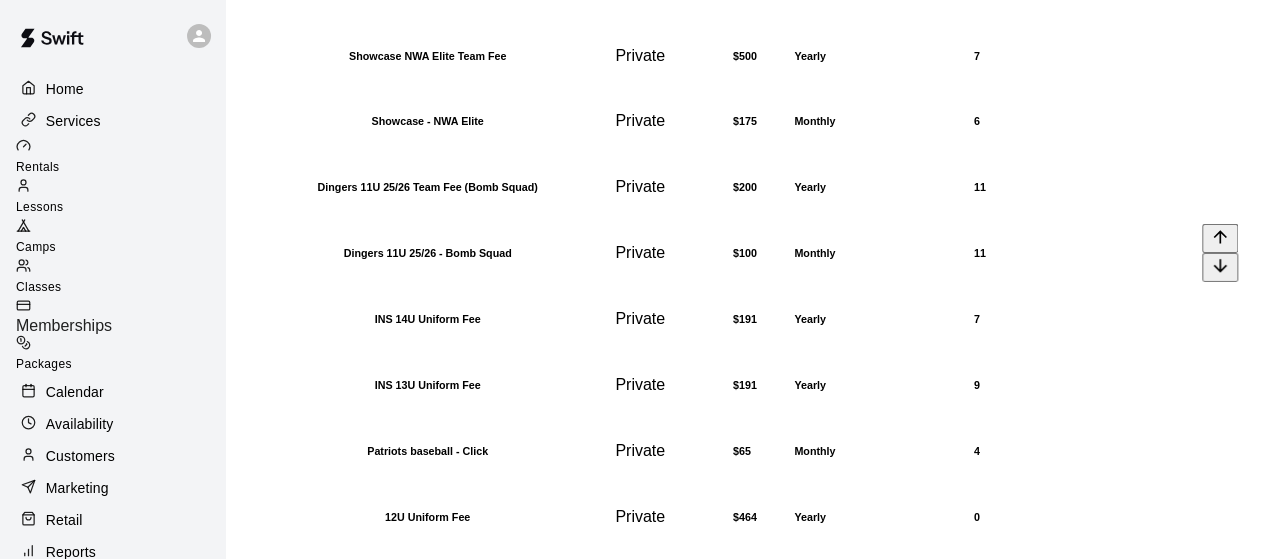 scroll, scrollTop: 3463, scrollLeft: 0, axis: vertical 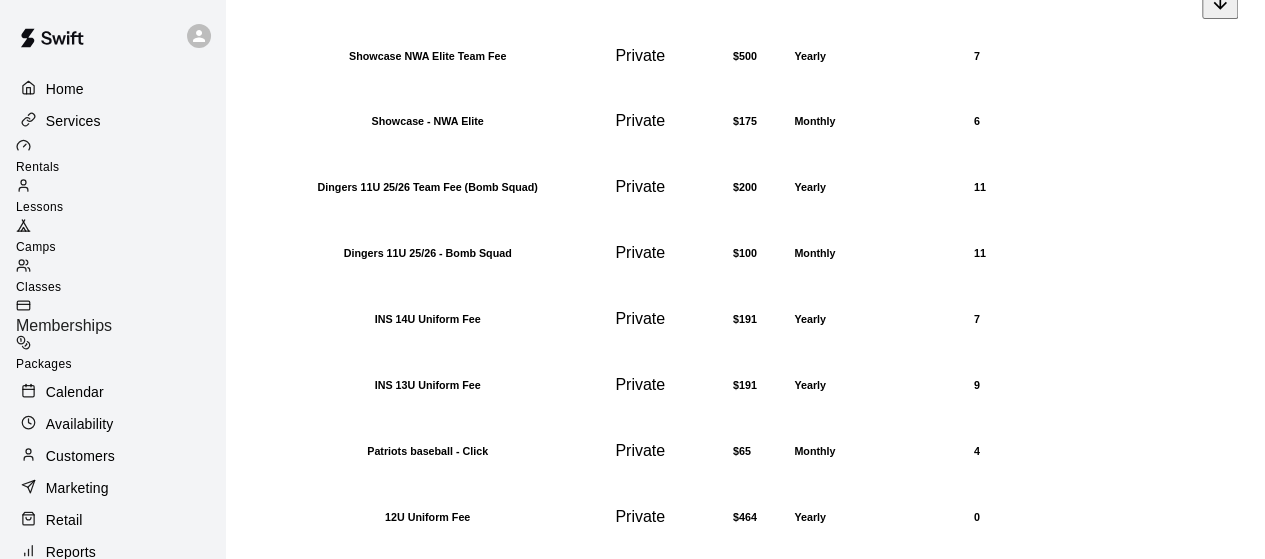 click on "Dingers 8U 25/26" at bounding box center (427, -10) 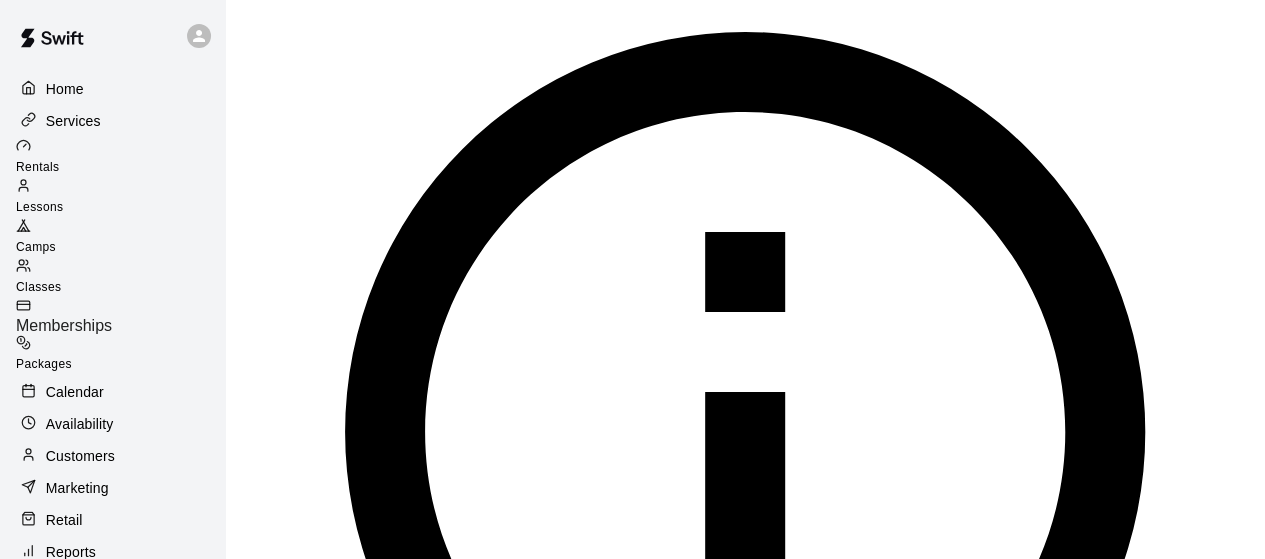 scroll, scrollTop: 1757, scrollLeft: 0, axis: vertical 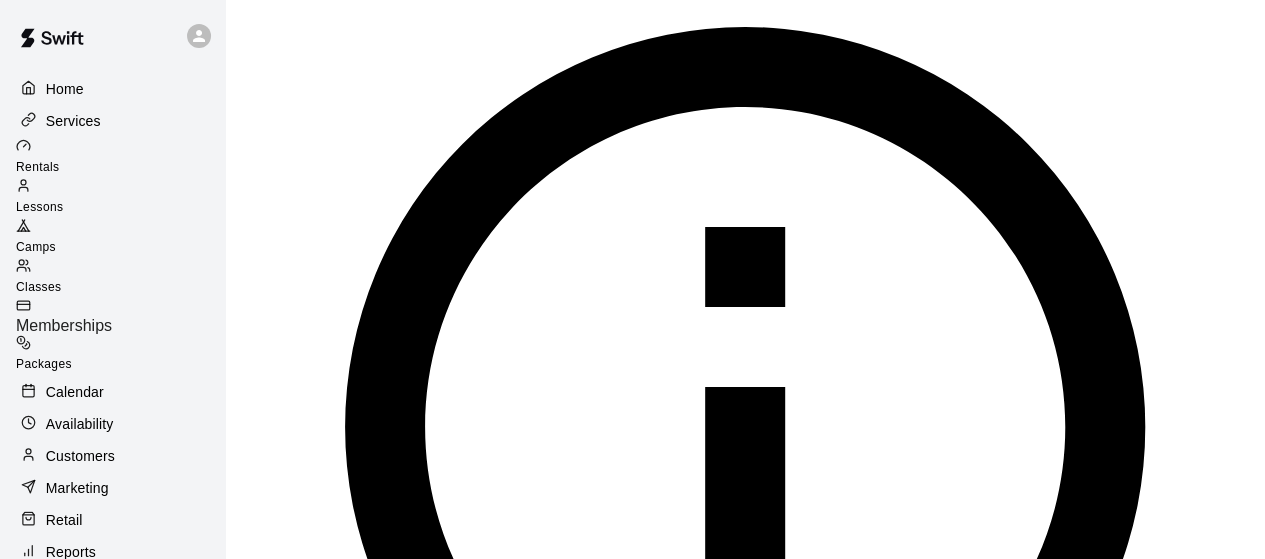 click at bounding box center [283, 1537] 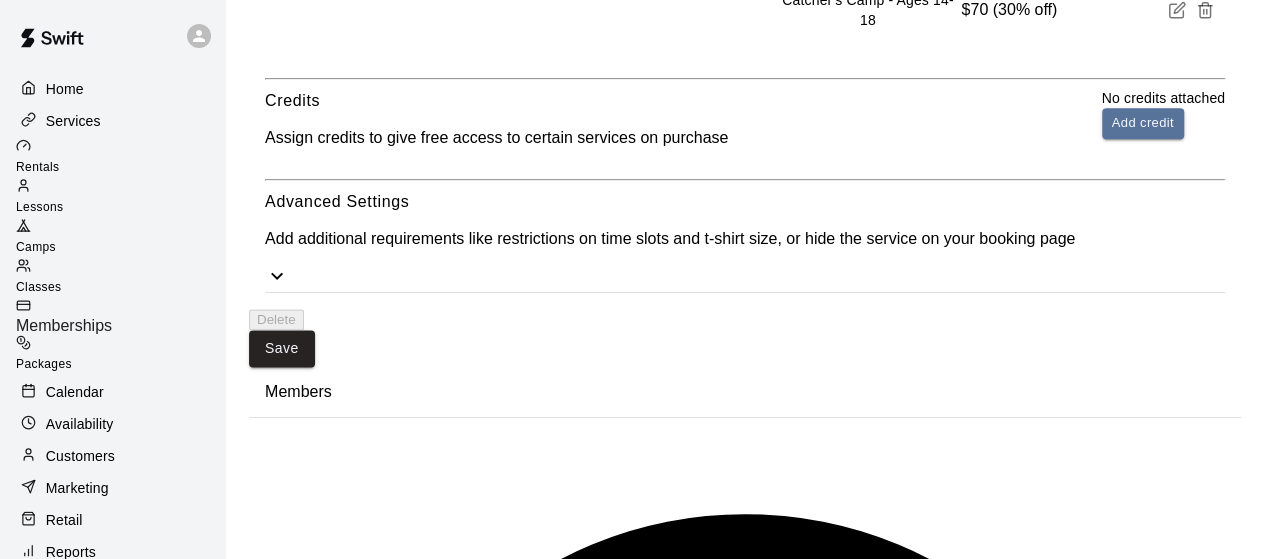 scroll, scrollTop: 1289, scrollLeft: 0, axis: vertical 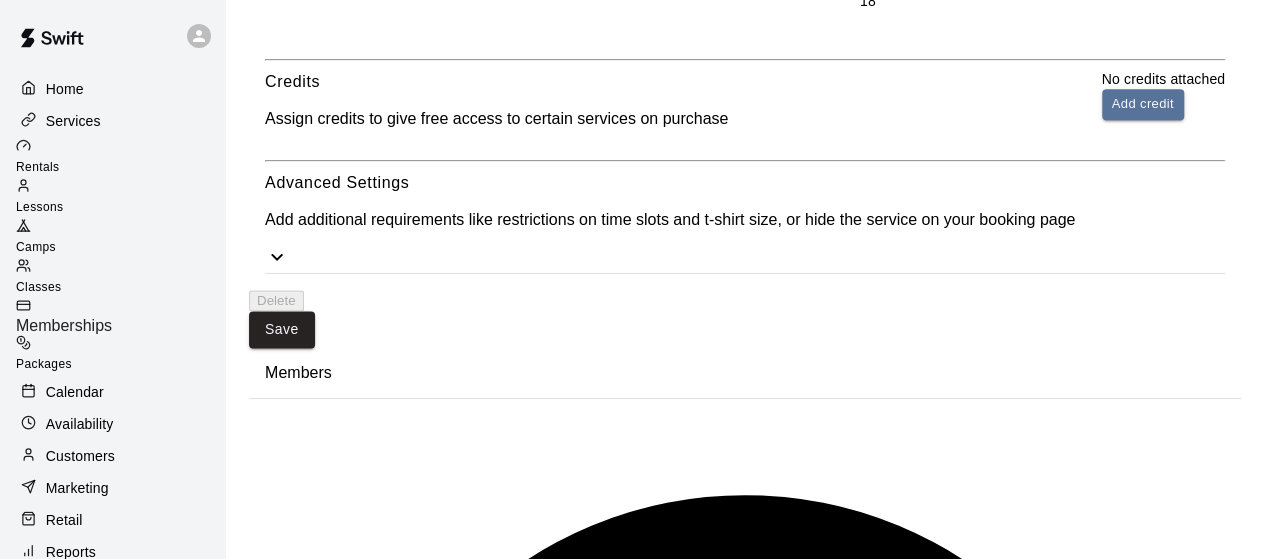 click 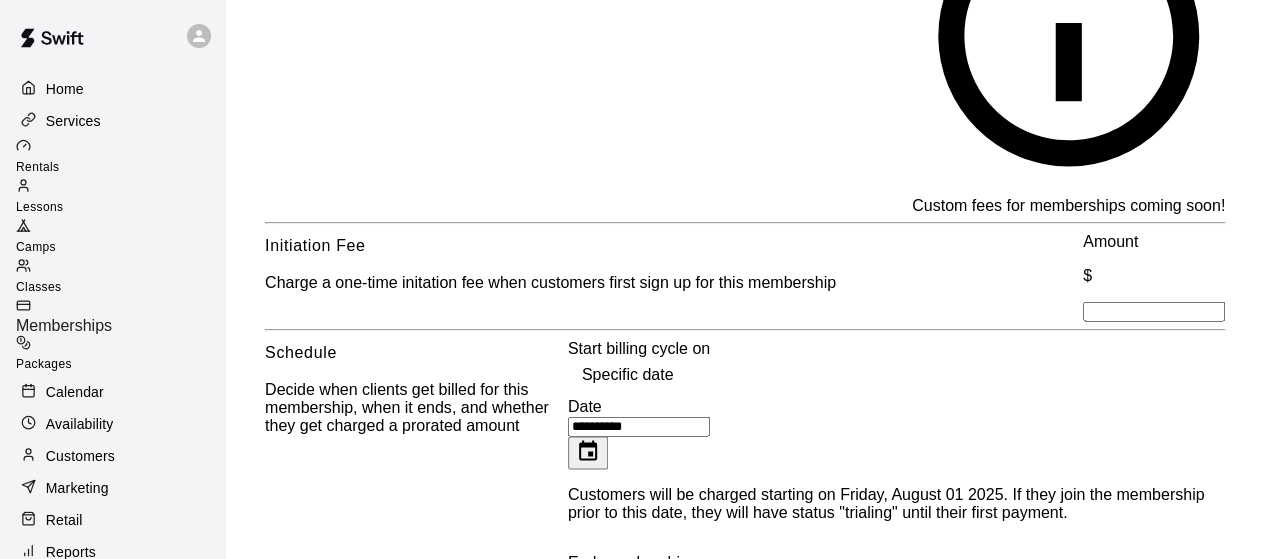 scroll, scrollTop: 1778, scrollLeft: 0, axis: vertical 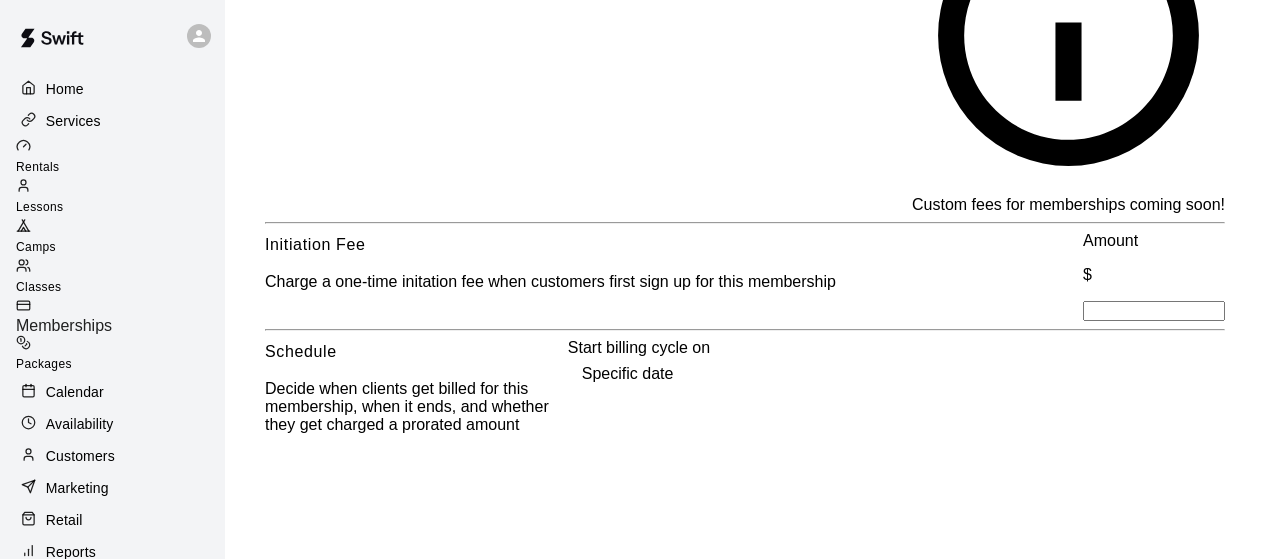 click on "Day of purchase" at bounding box center [652, 3963] 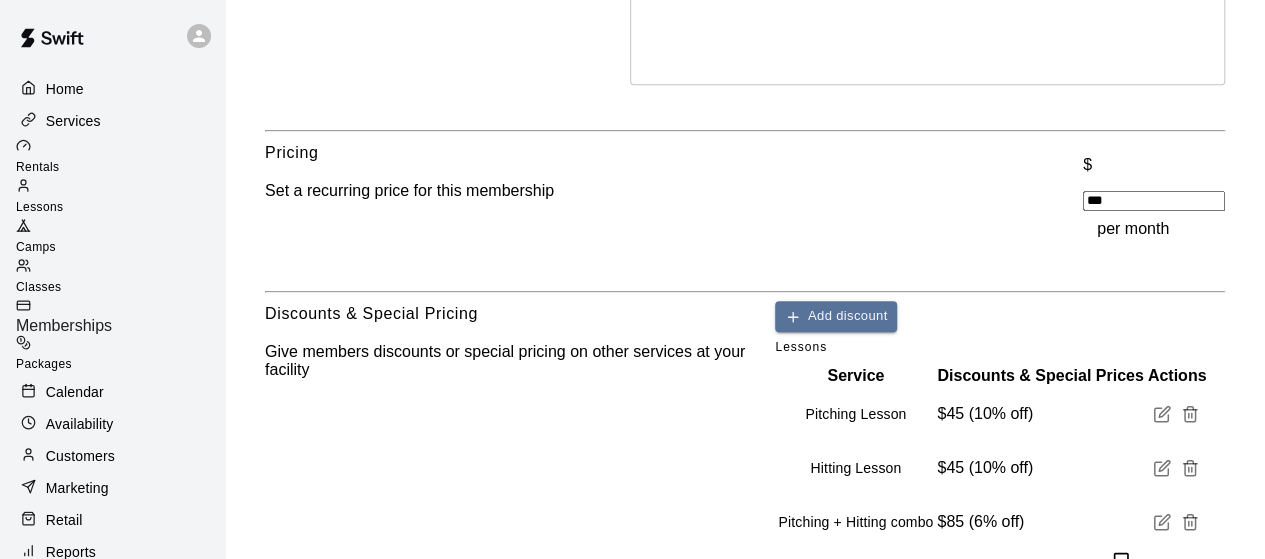 scroll, scrollTop: 520, scrollLeft: 0, axis: vertical 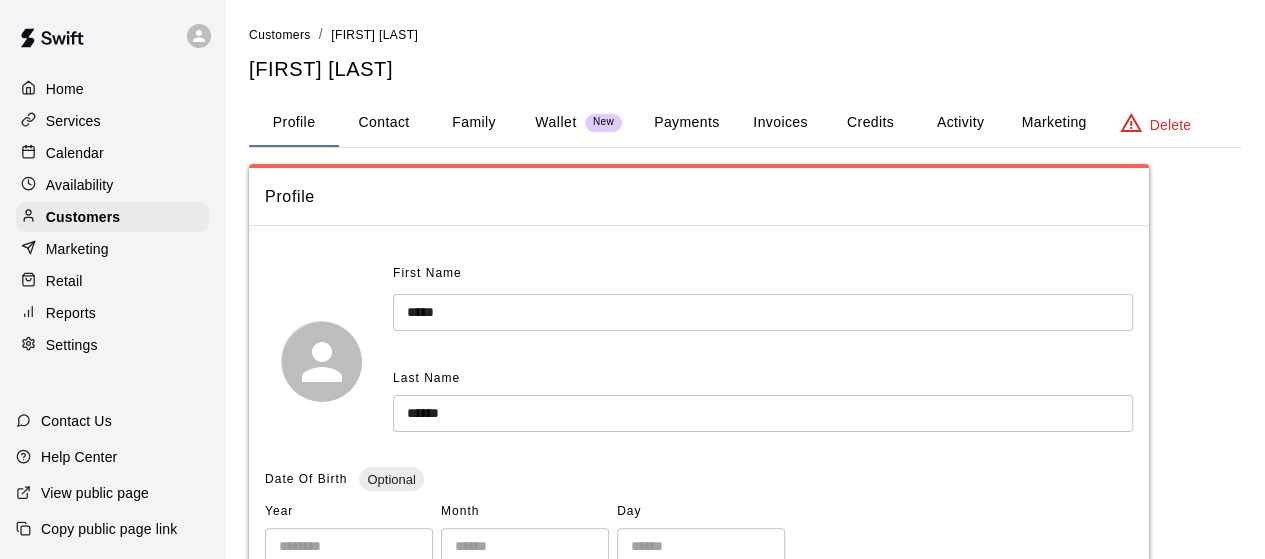 click on "Payments" at bounding box center [686, 123] 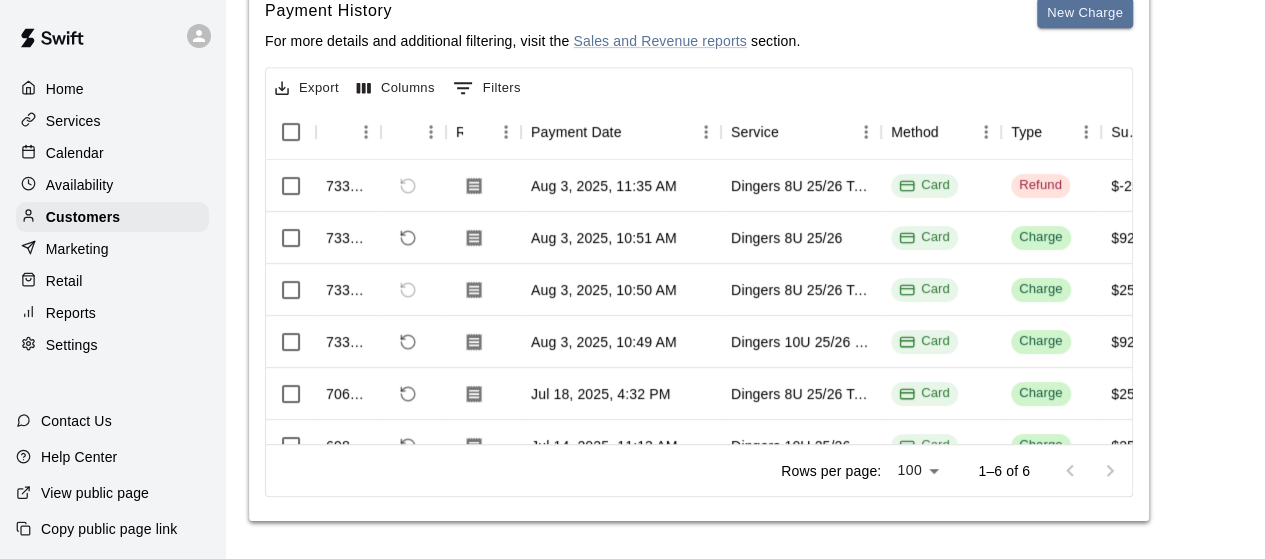 scroll, scrollTop: 450, scrollLeft: 0, axis: vertical 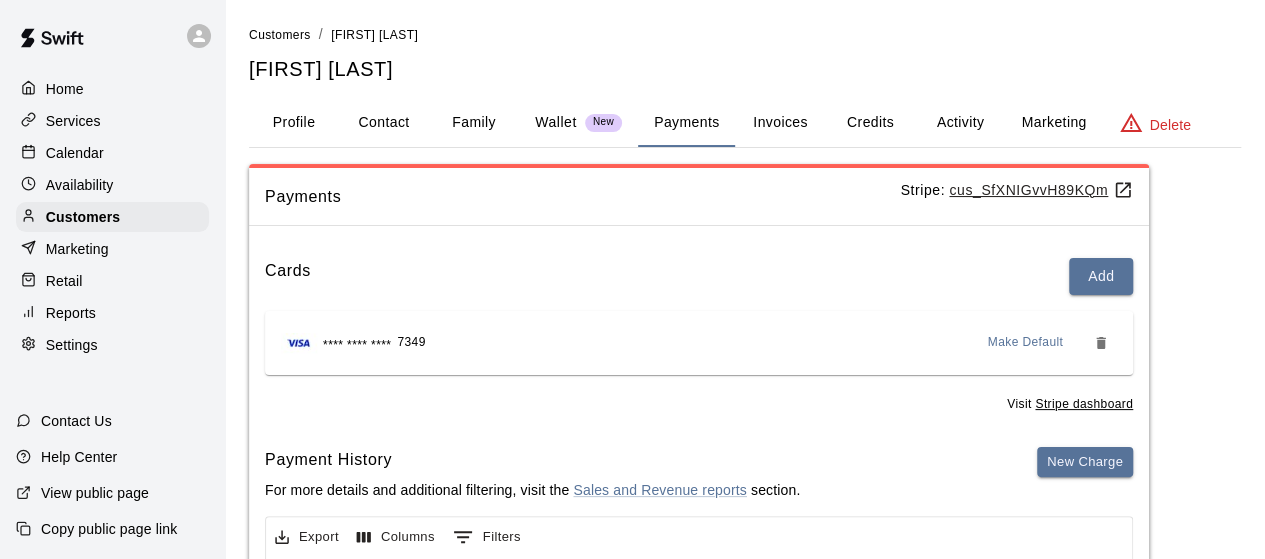 click on "Activity" at bounding box center [960, 123] 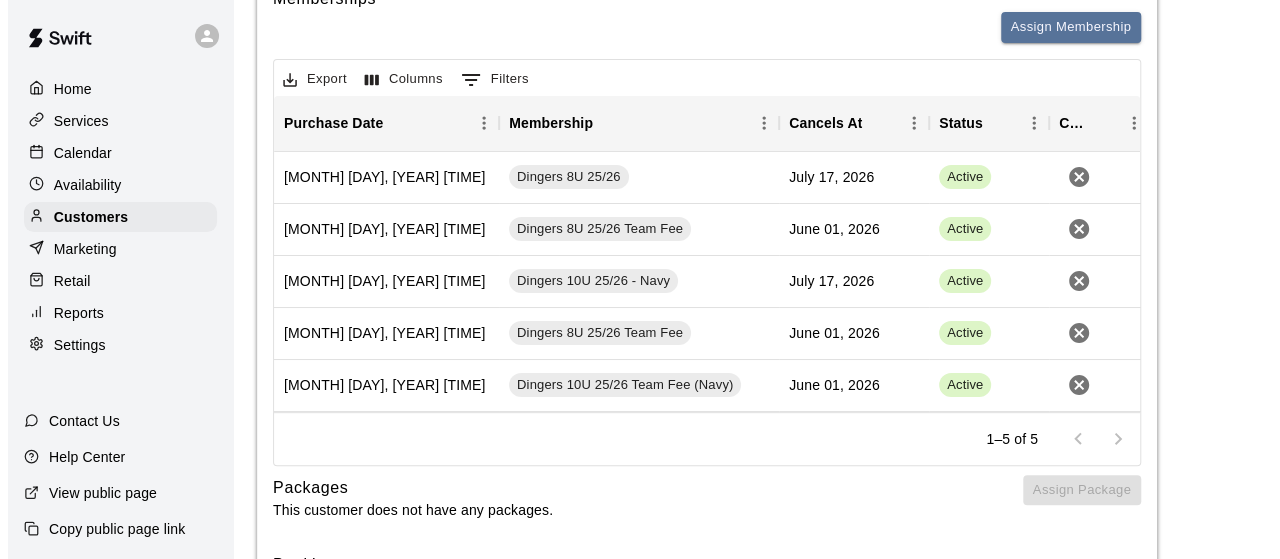 scroll, scrollTop: 273, scrollLeft: 0, axis: vertical 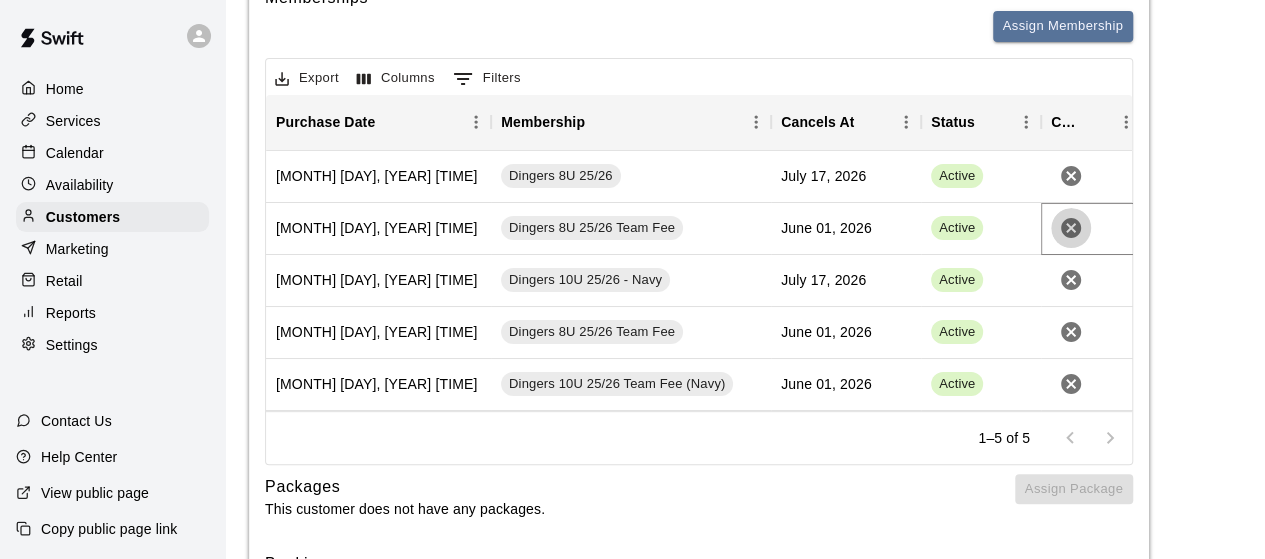 click 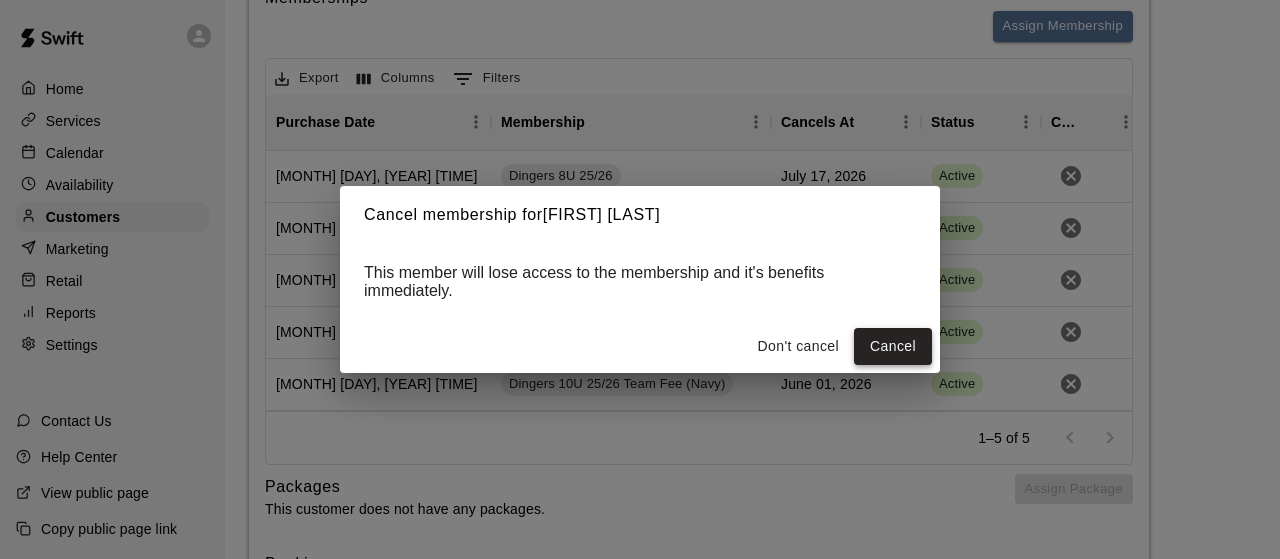click on "Cancel" at bounding box center [893, 346] 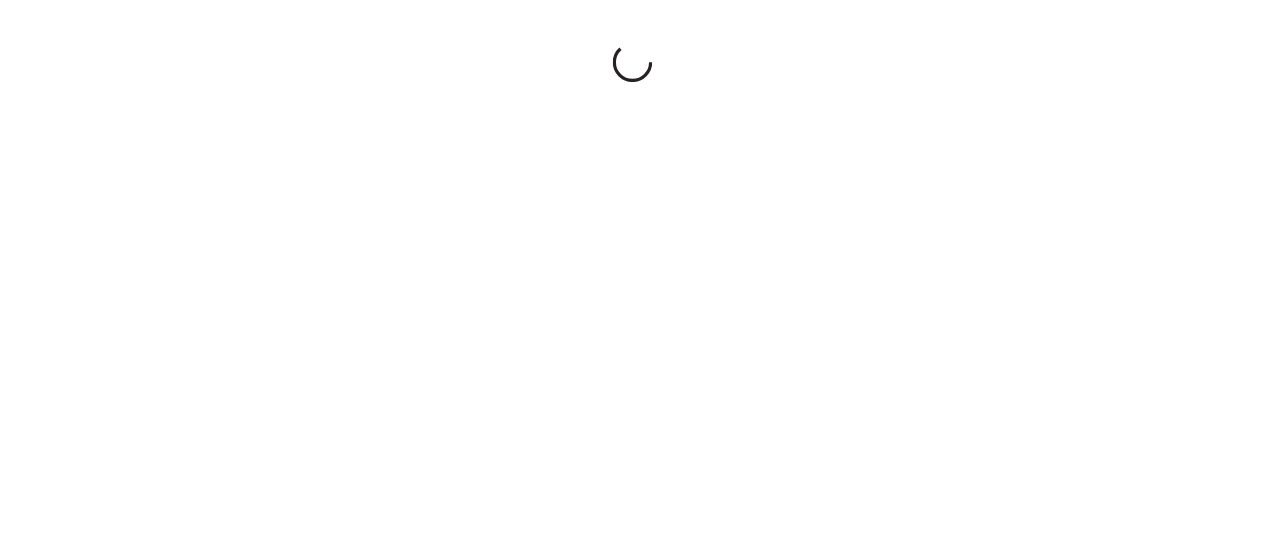 scroll, scrollTop: 0, scrollLeft: 0, axis: both 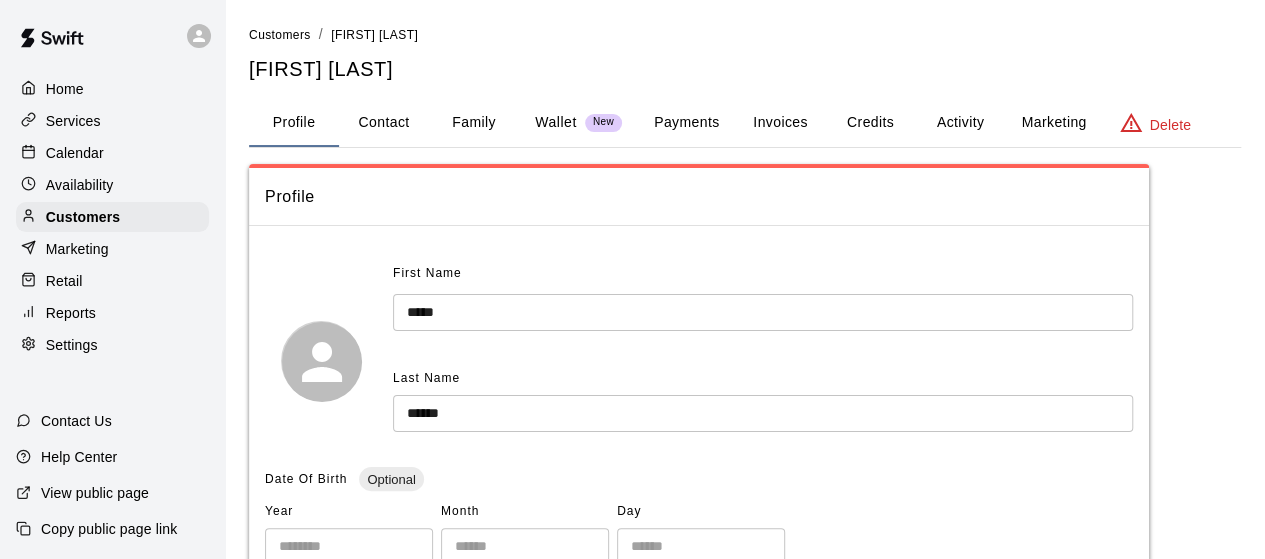 click on "Activity" at bounding box center [960, 123] 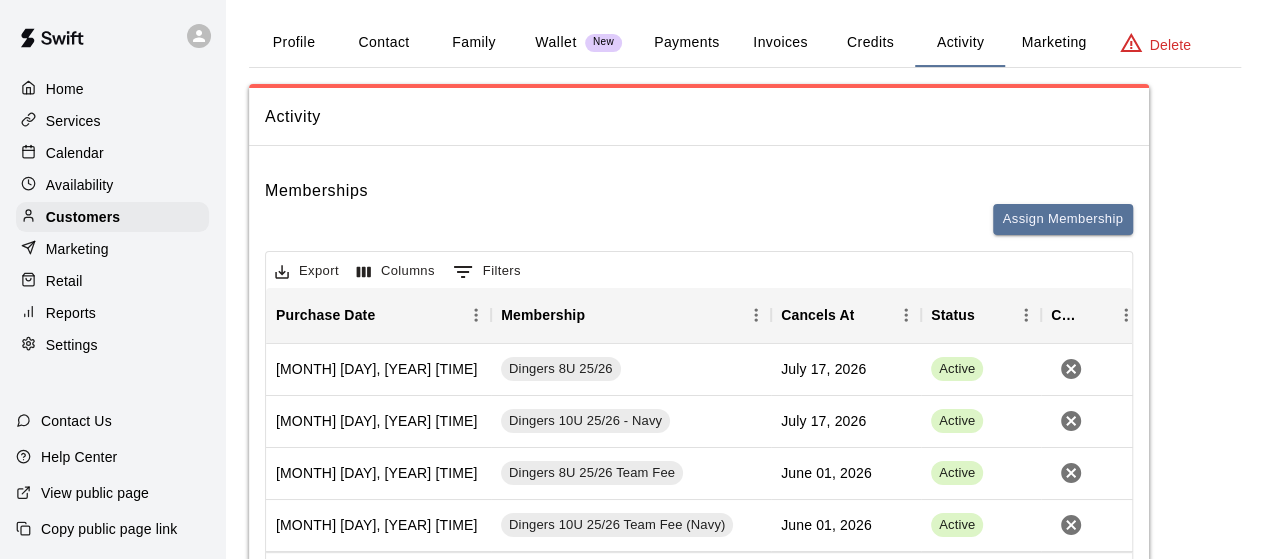 scroll, scrollTop: 79, scrollLeft: 0, axis: vertical 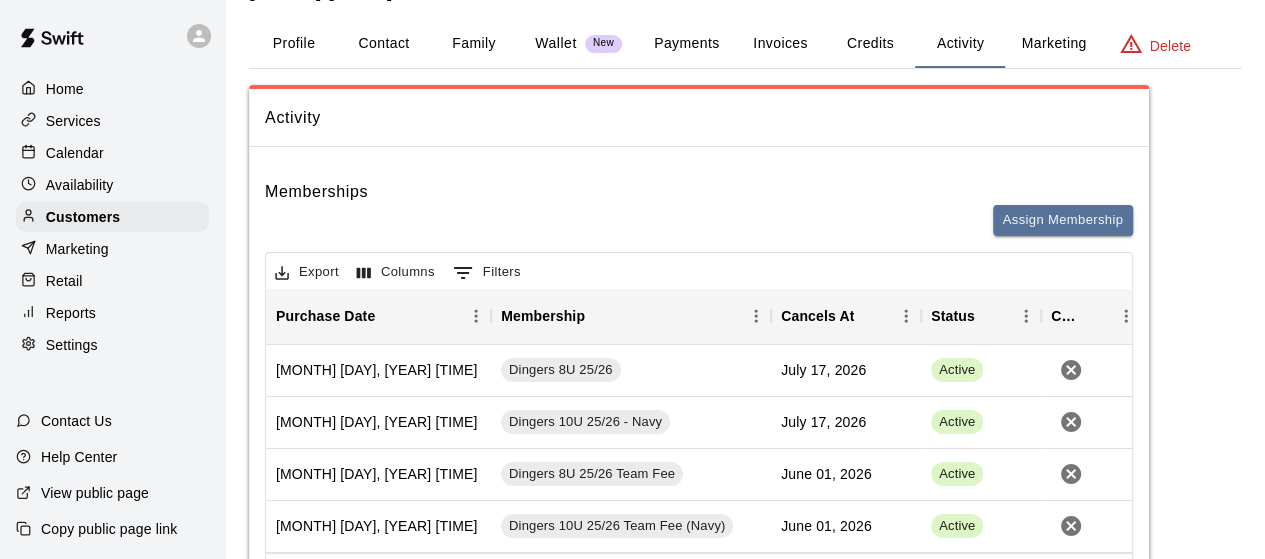 click on "Payments" at bounding box center [686, 44] 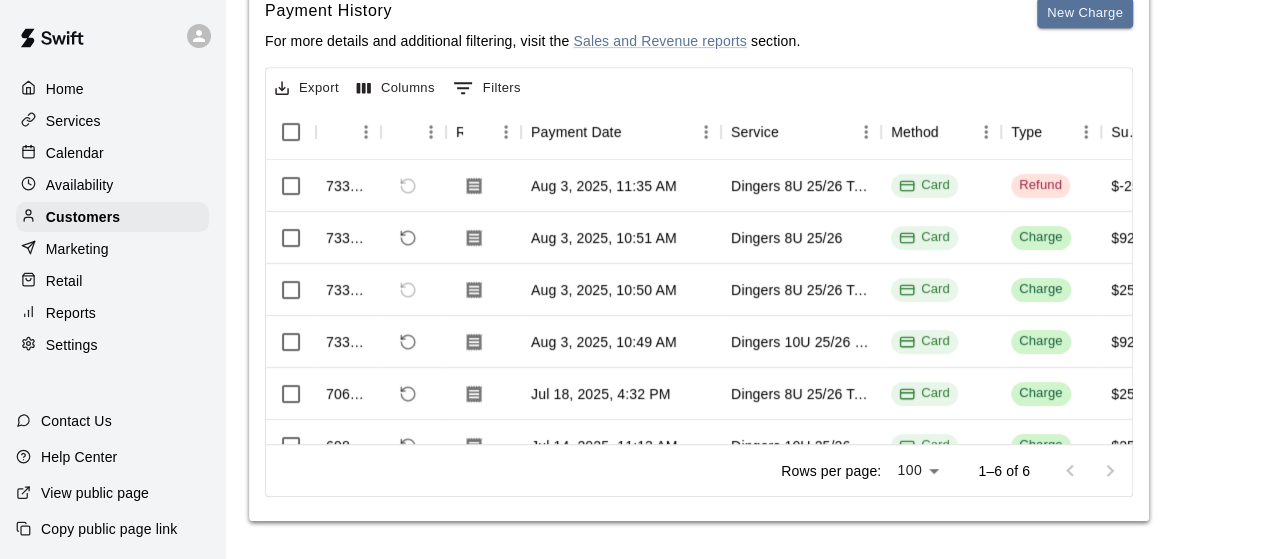 scroll, scrollTop: 450, scrollLeft: 0, axis: vertical 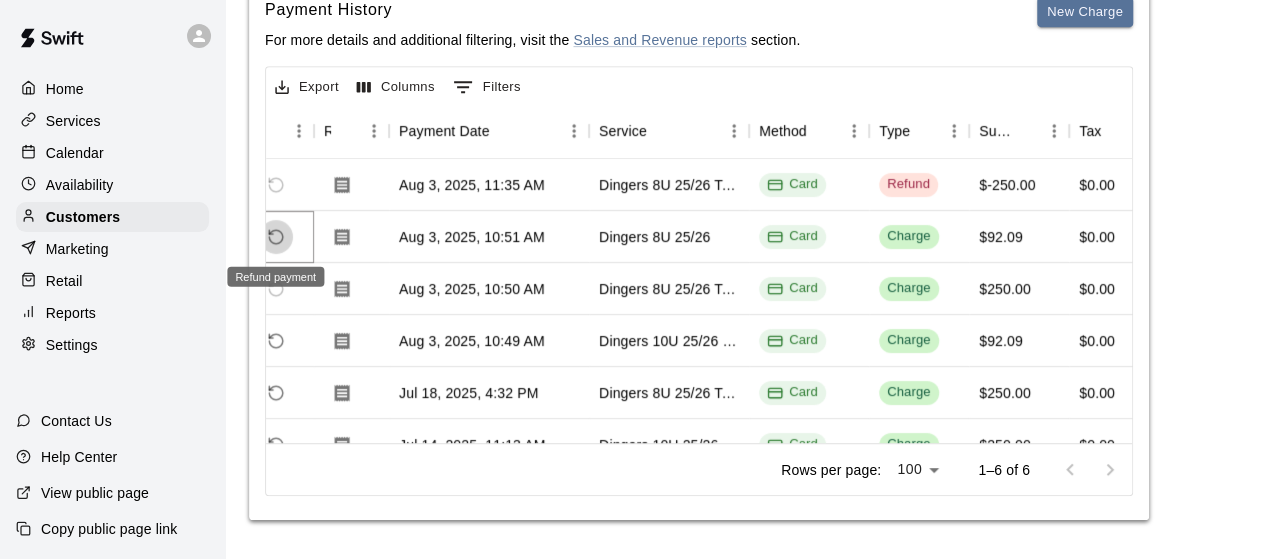 click 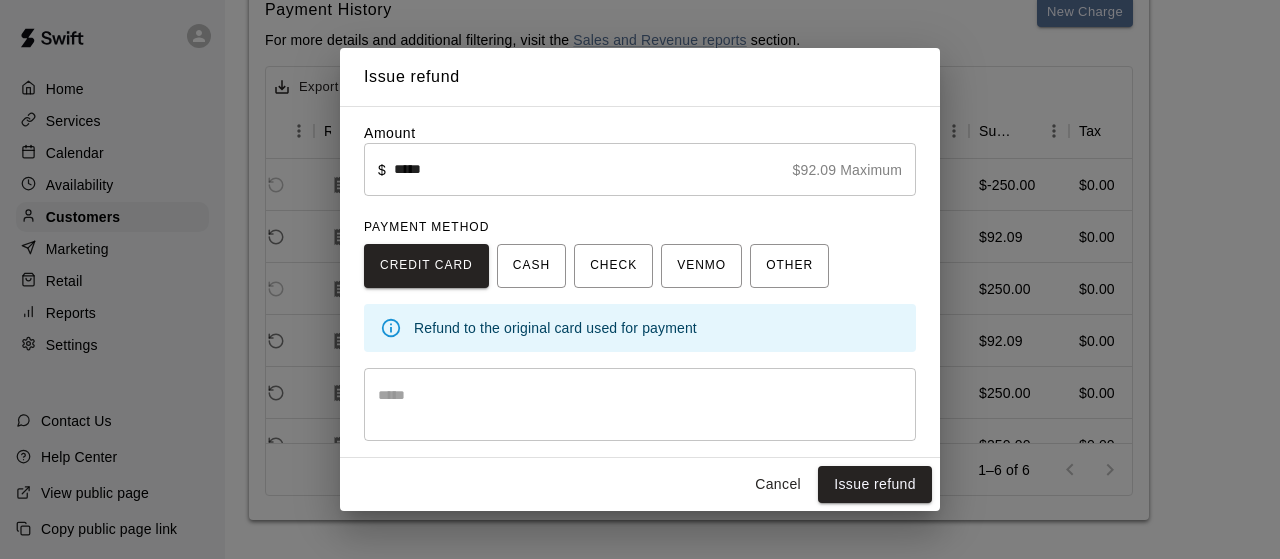 click on "*****" at bounding box center (589, 169) 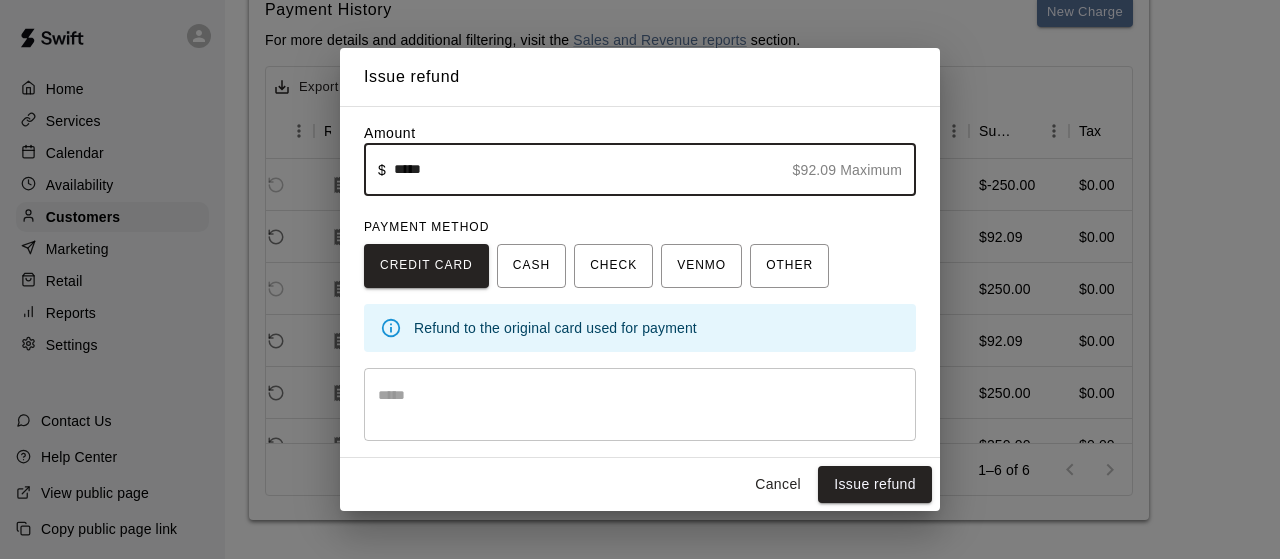type on "*****" 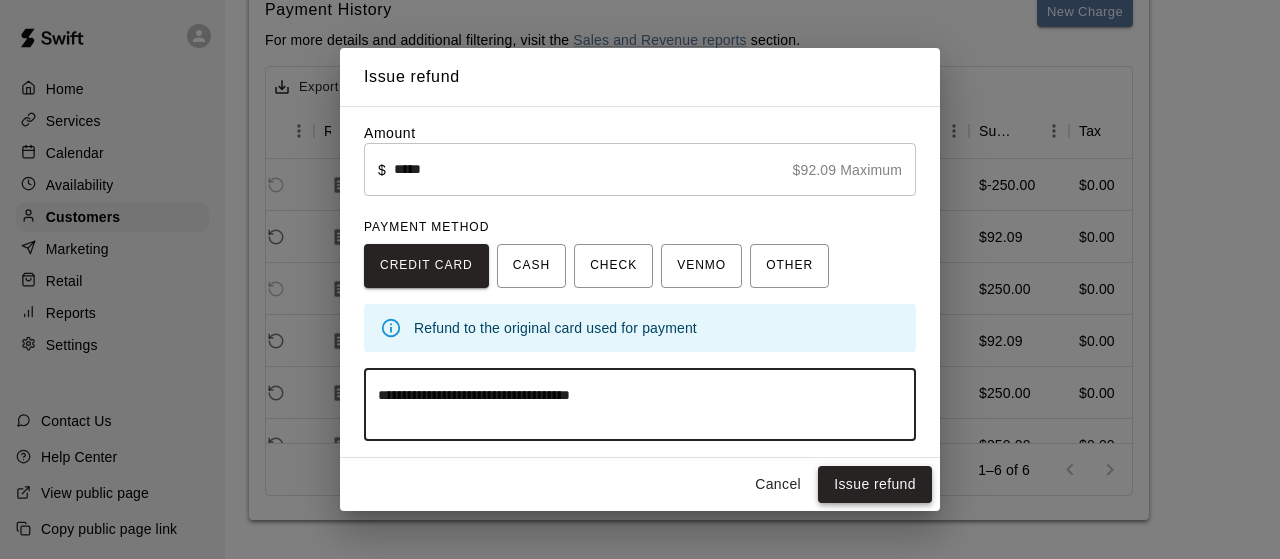 type on "**********" 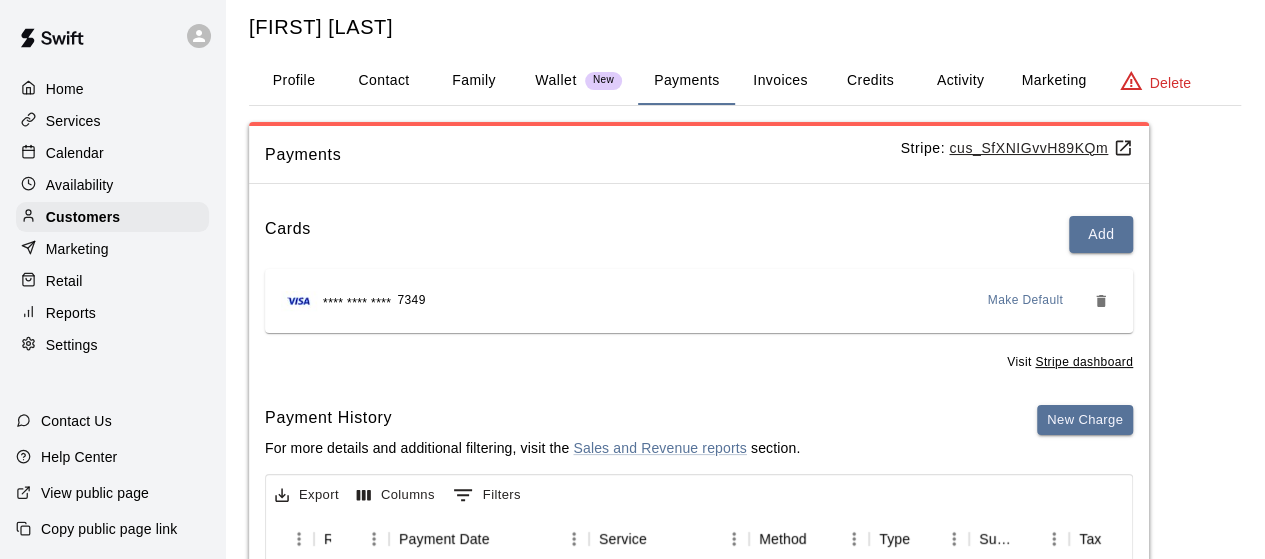 scroll, scrollTop: 0, scrollLeft: 0, axis: both 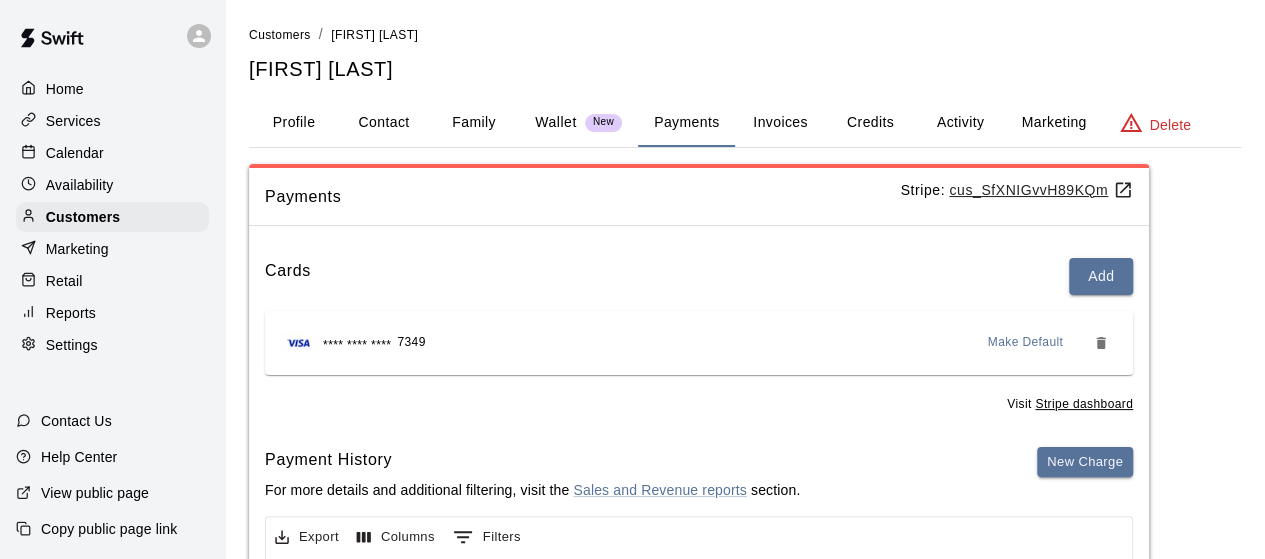 click on "Profile" at bounding box center (294, 123) 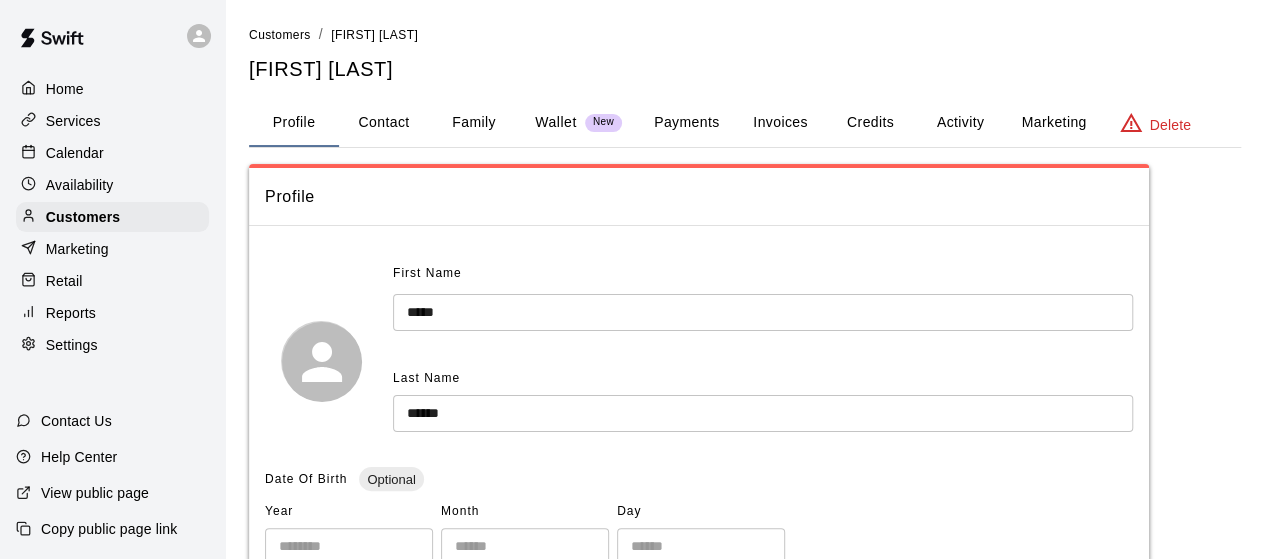 click on "Contact" at bounding box center [384, 123] 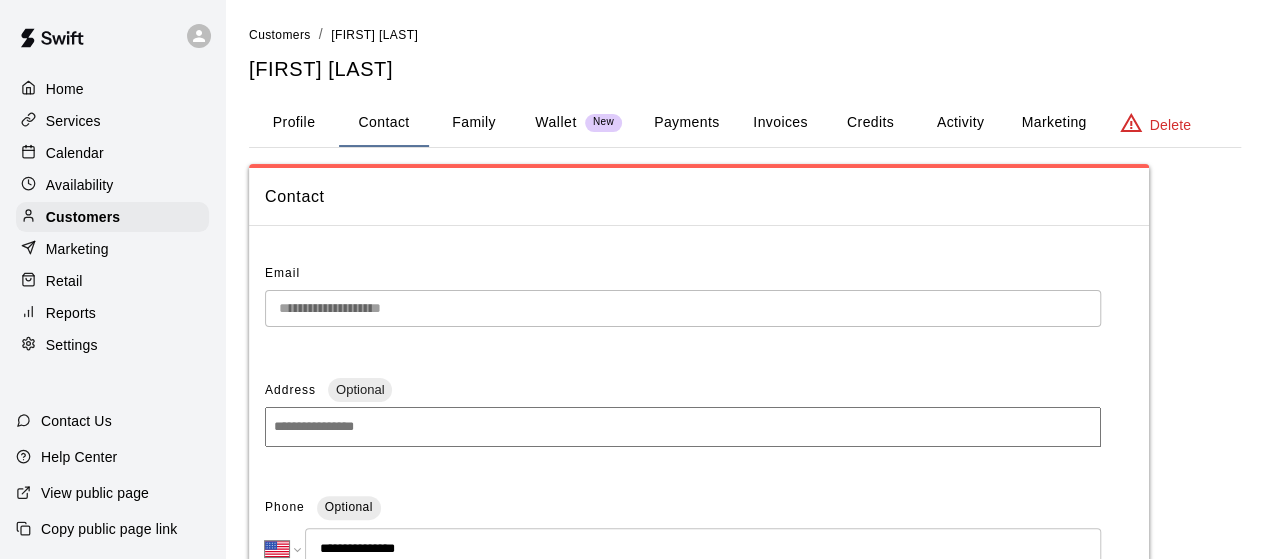 click on "Activity" at bounding box center [960, 123] 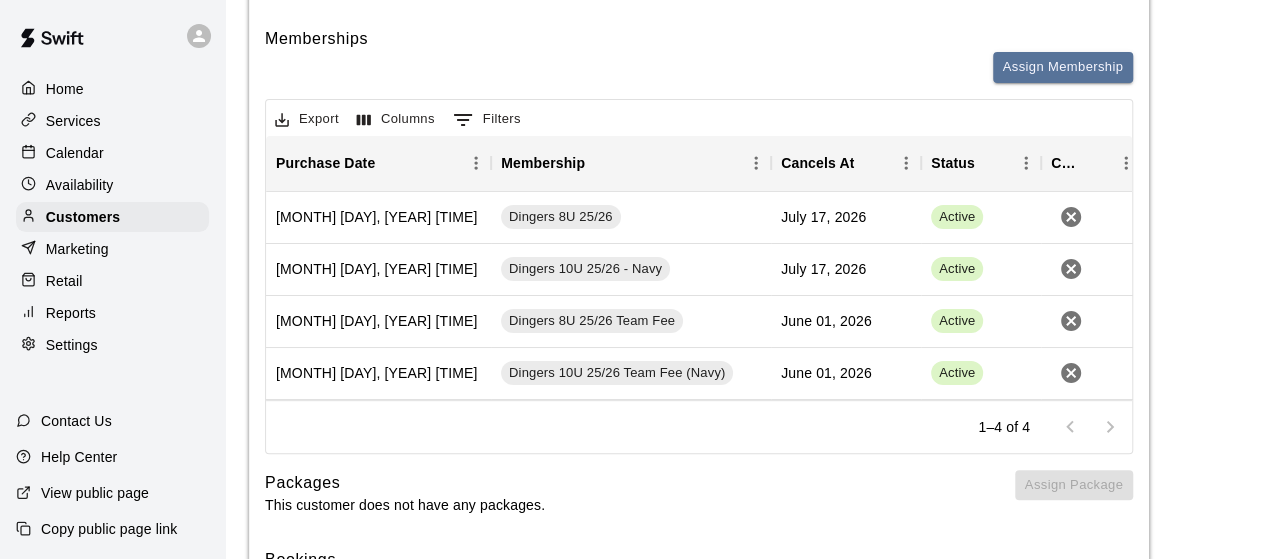 scroll, scrollTop: 232, scrollLeft: 0, axis: vertical 